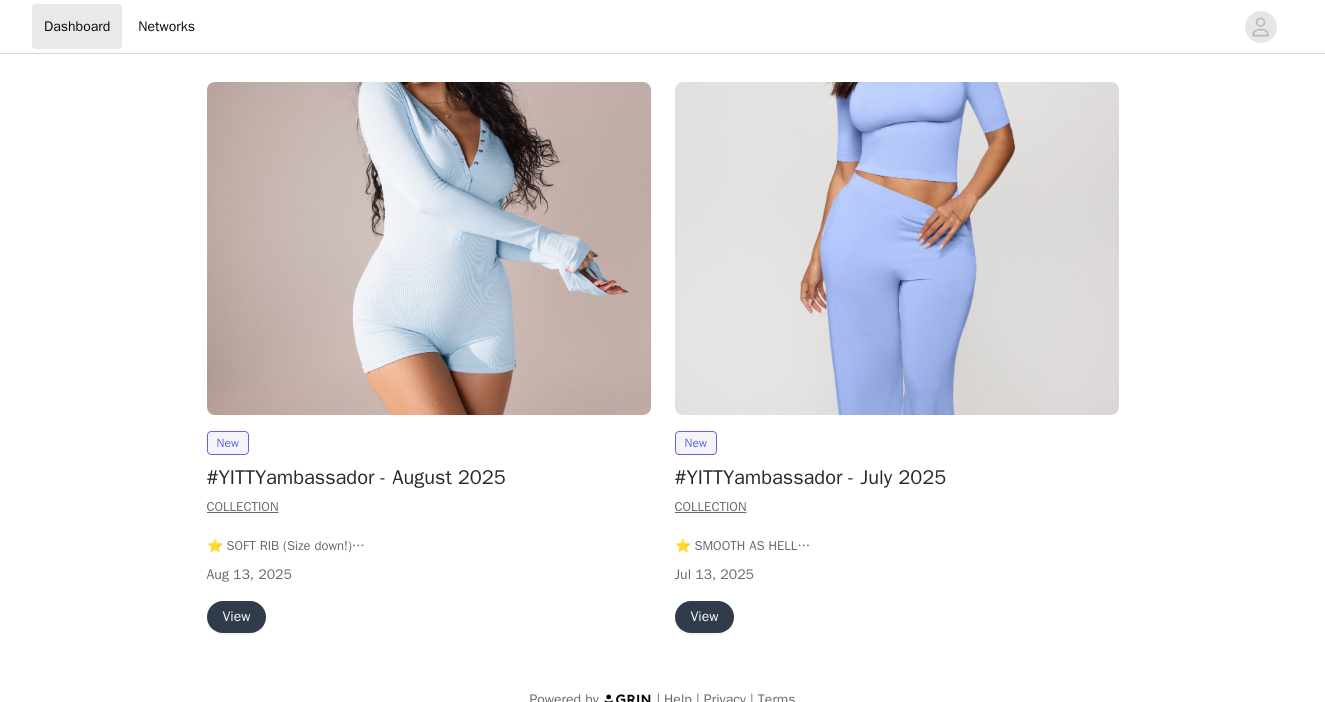 scroll, scrollTop: 0, scrollLeft: 0, axis: both 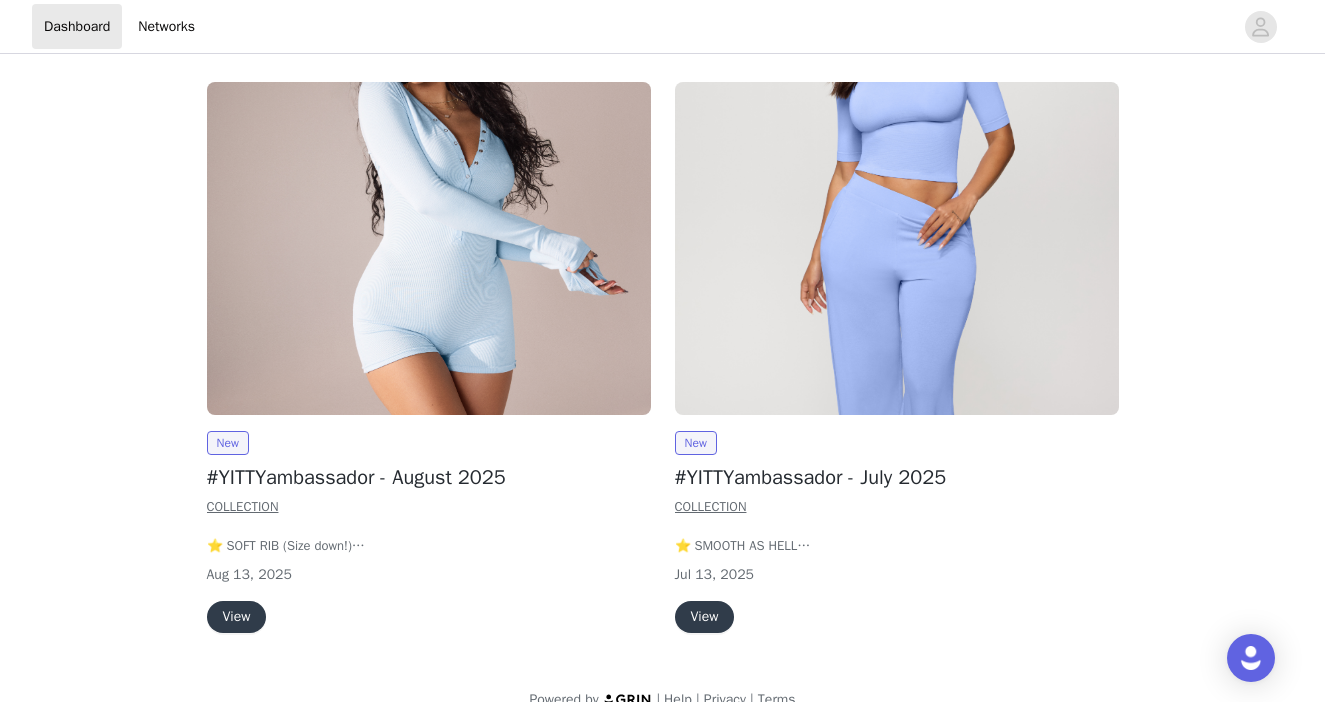 click on "View" at bounding box center (237, 617) 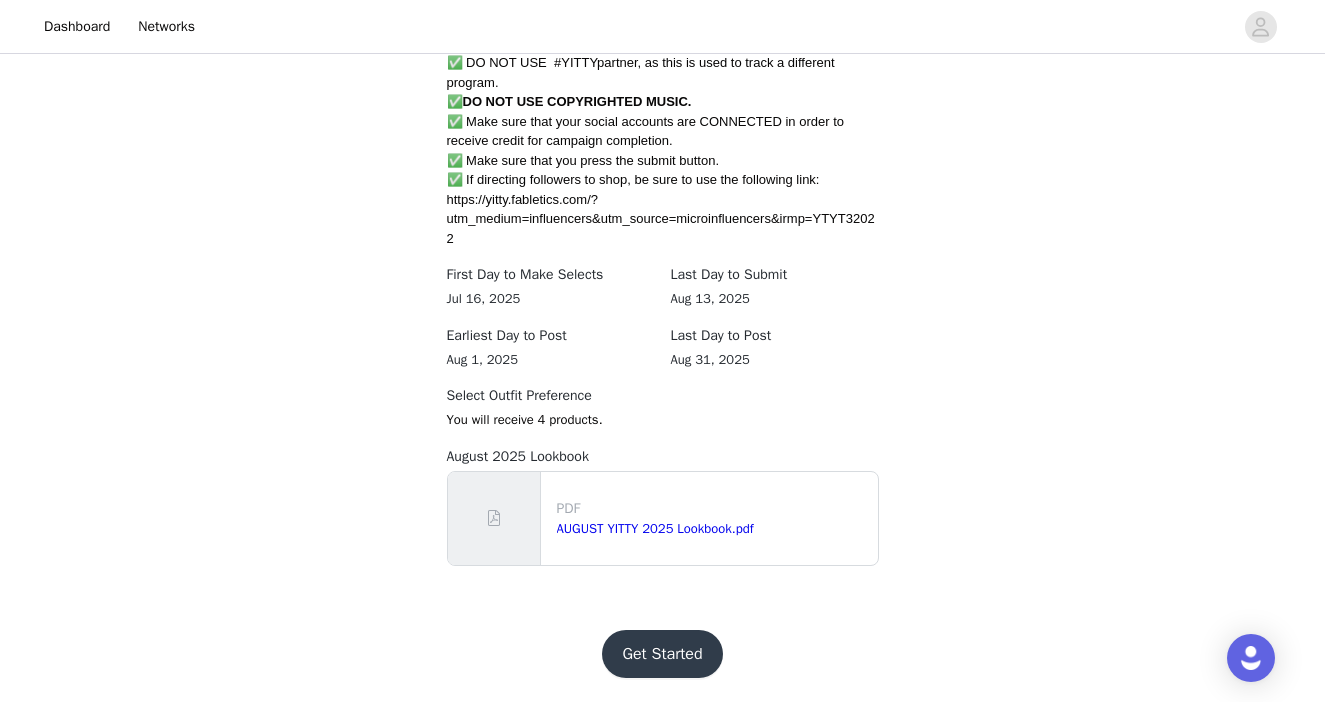 click on "Get Started" at bounding box center (662, 654) 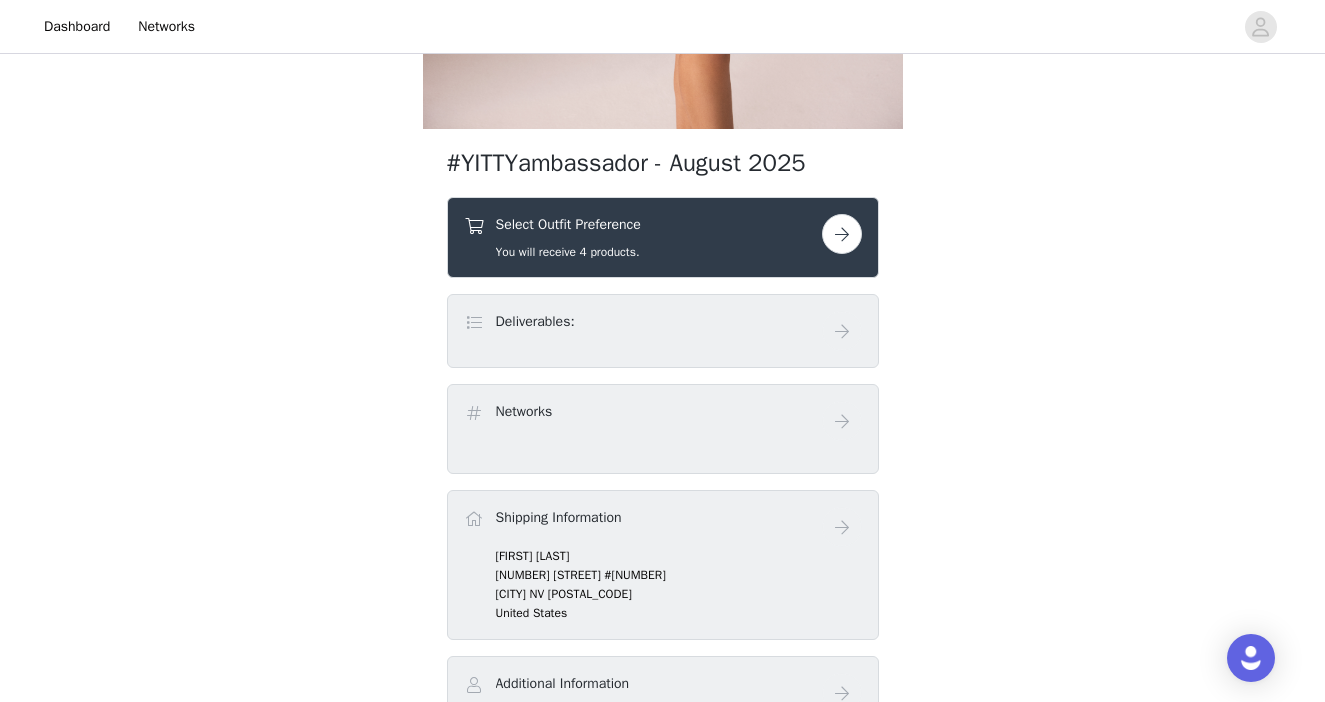 scroll, scrollTop: 568, scrollLeft: 0, axis: vertical 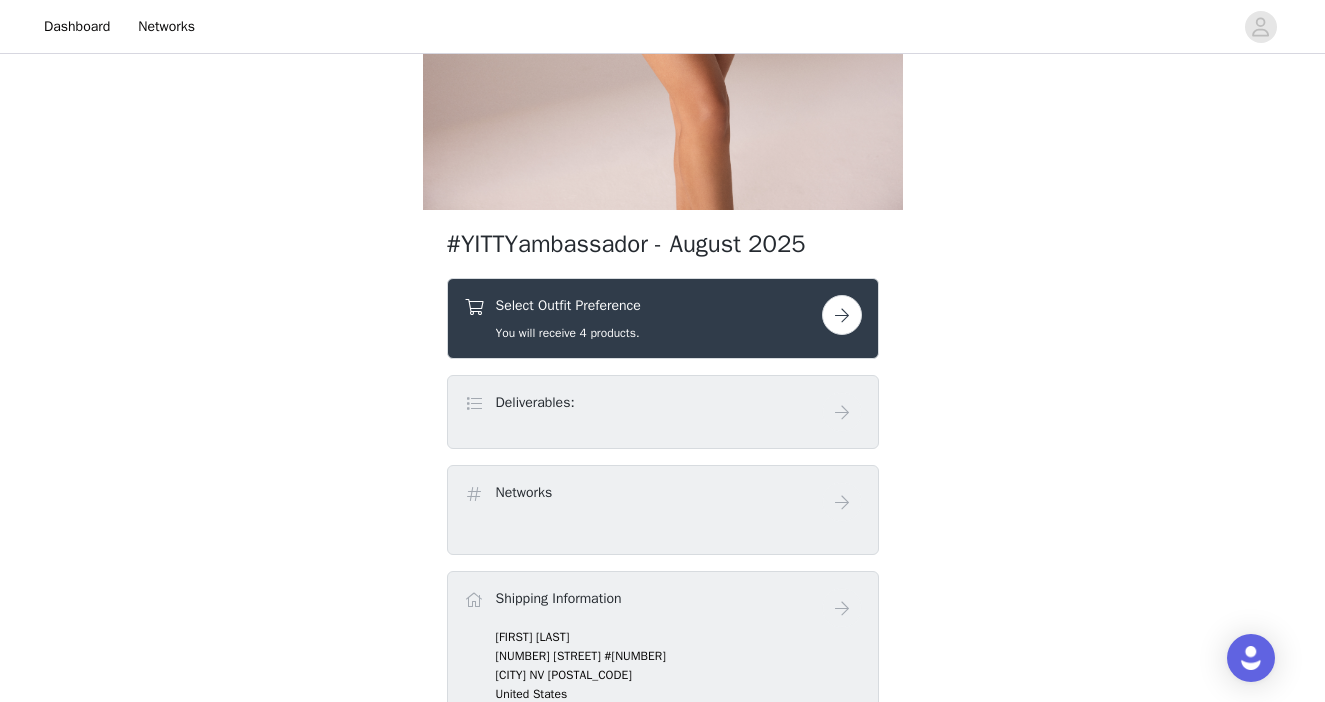 click at bounding box center [842, 315] 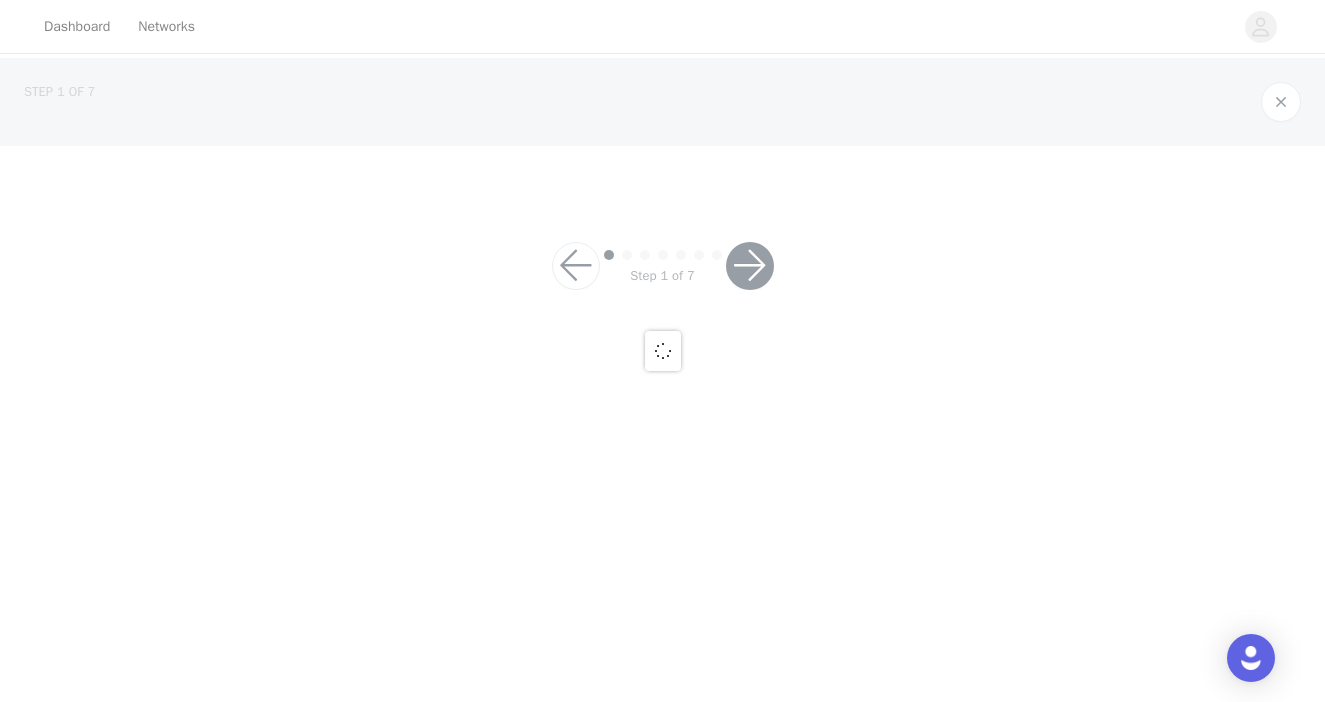 scroll, scrollTop: 0, scrollLeft: 0, axis: both 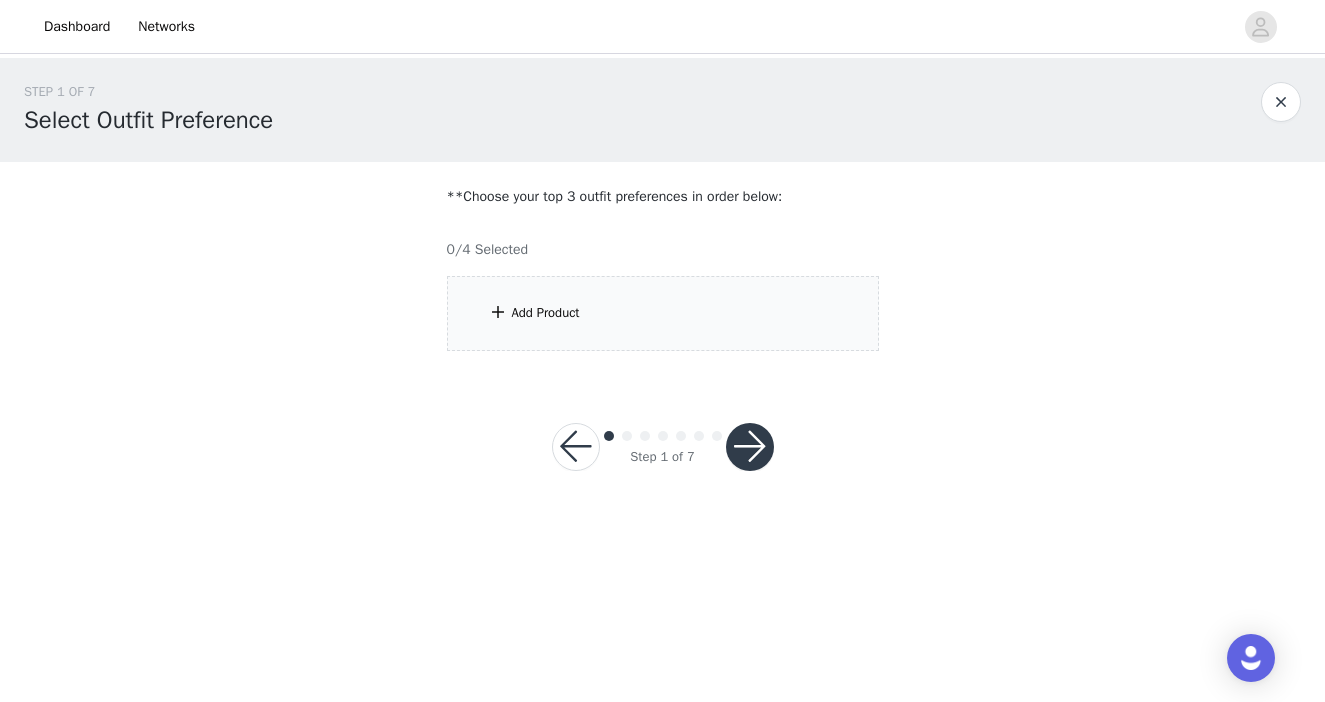 click on "Add Product" at bounding box center (663, 313) 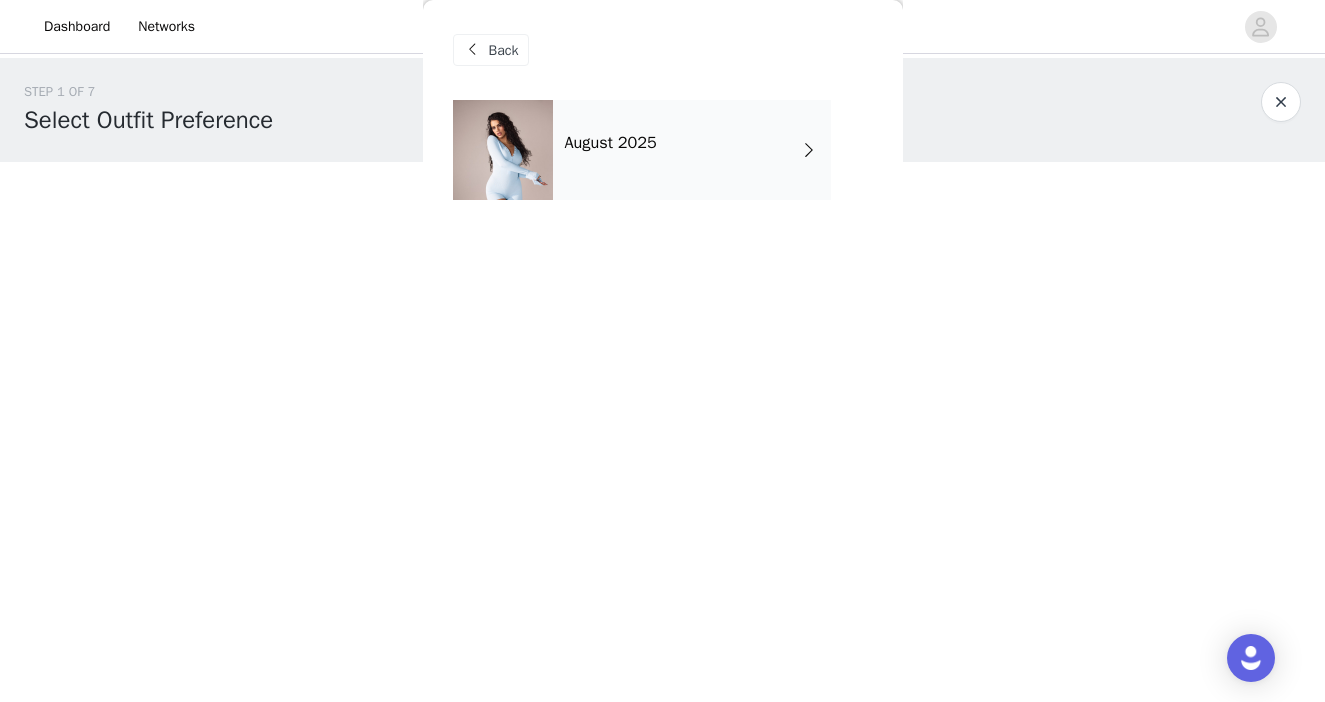 click on "August 2025" at bounding box center [692, 150] 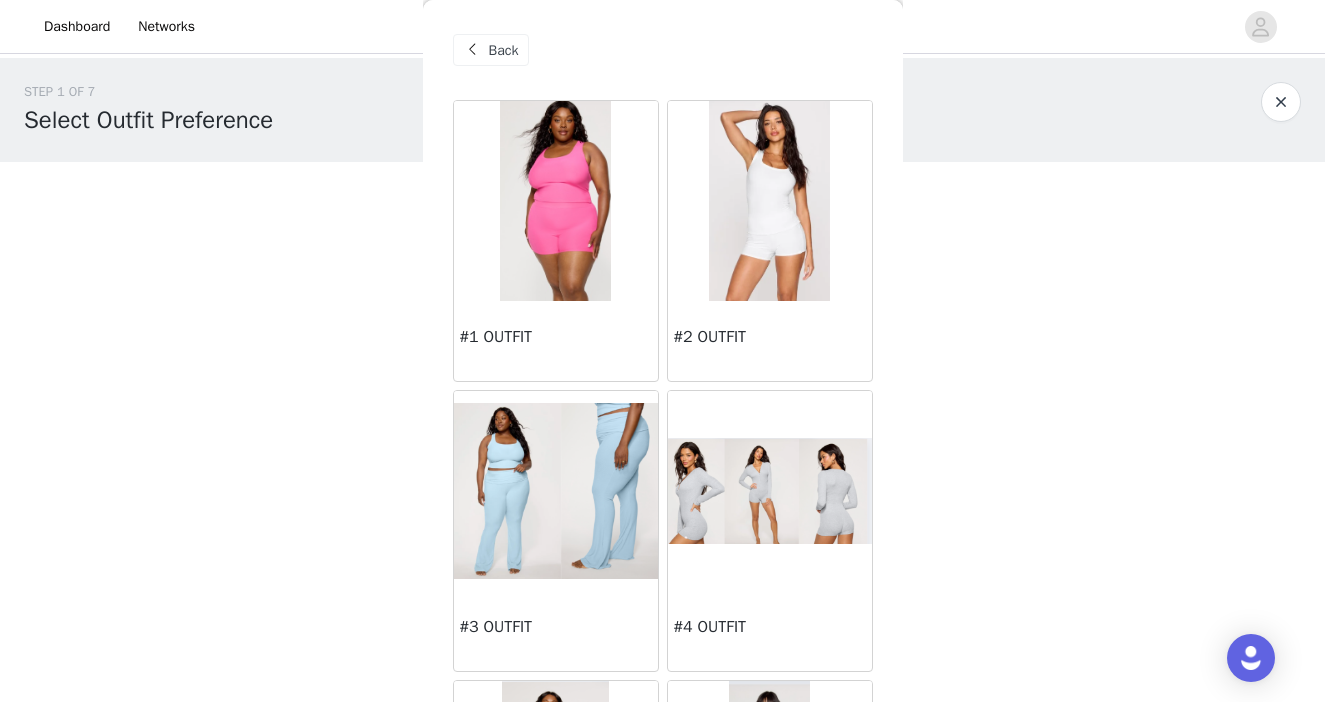 scroll, scrollTop: 0, scrollLeft: 0, axis: both 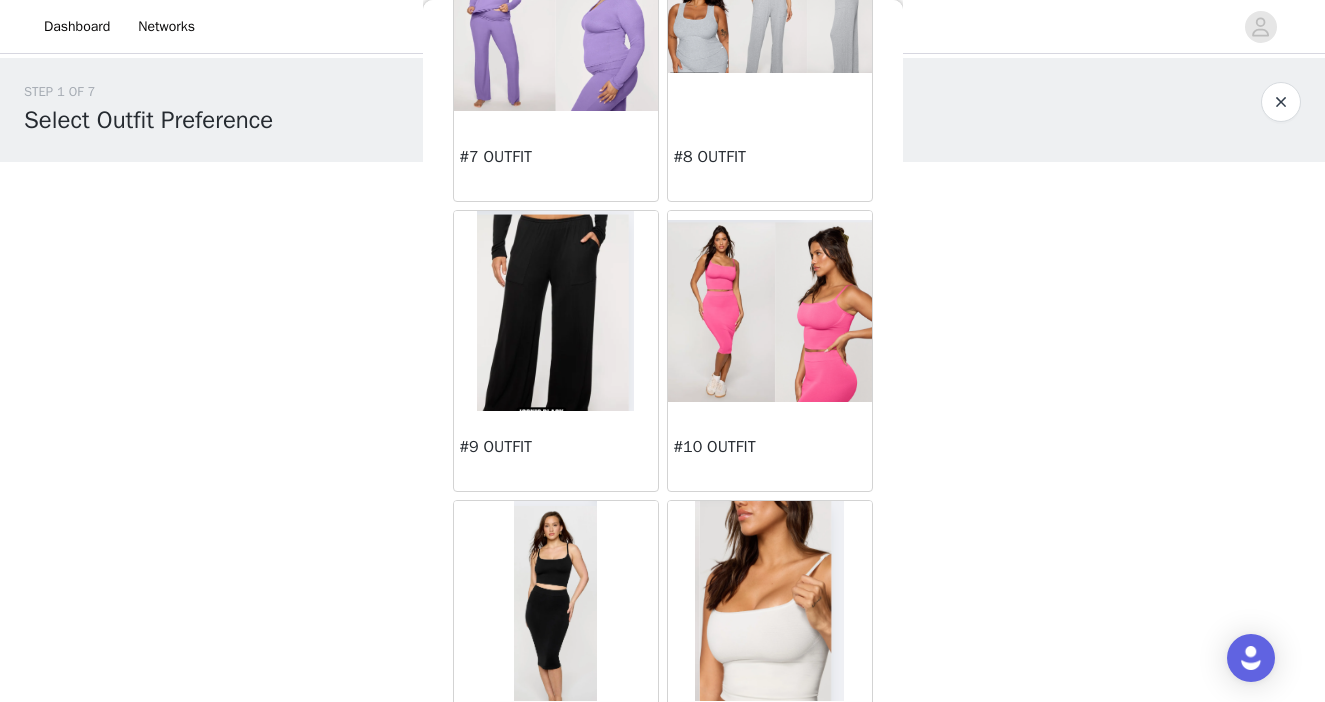click at bounding box center [555, 311] 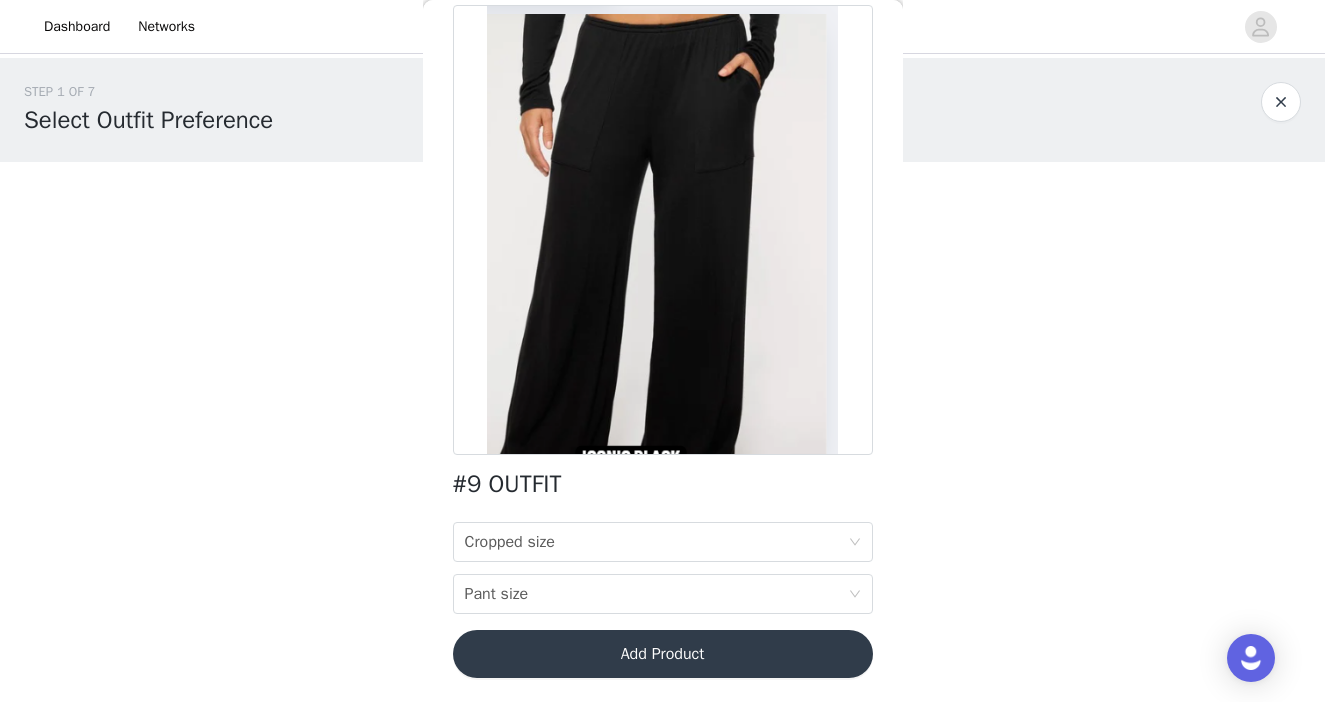 scroll, scrollTop: 95, scrollLeft: 0, axis: vertical 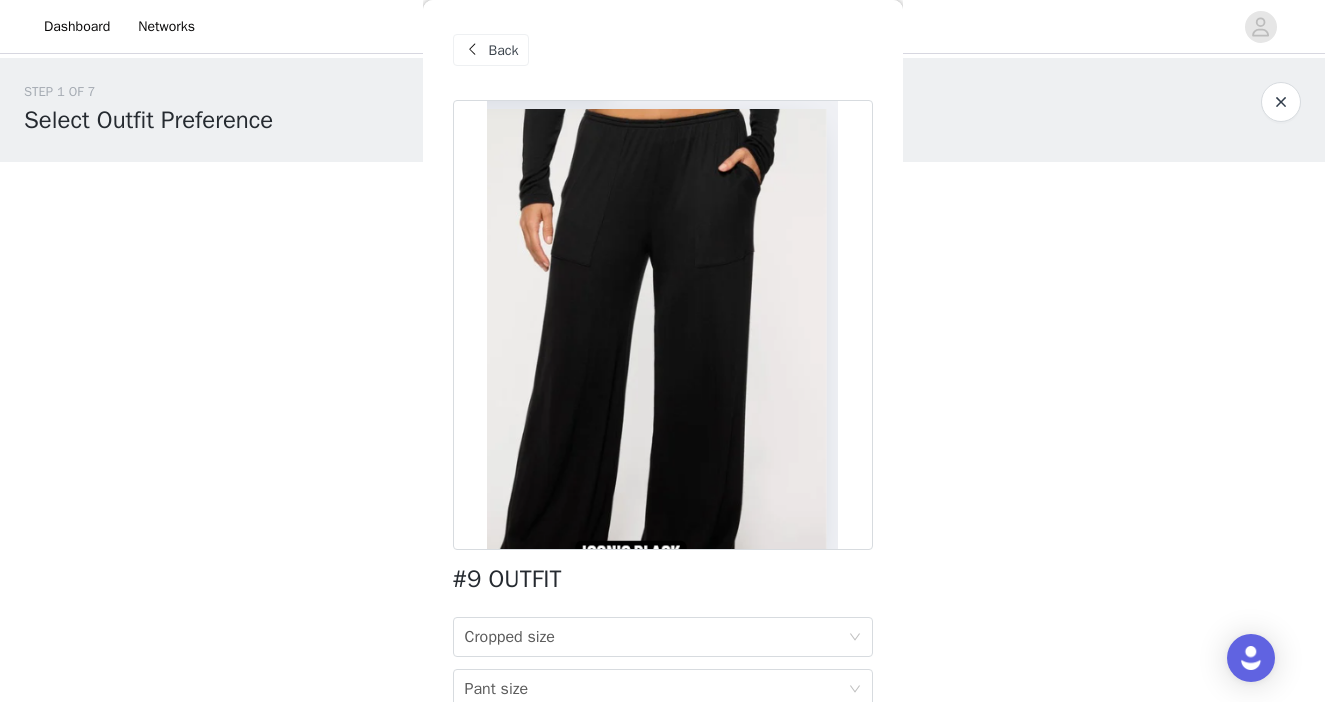 click on "Back" at bounding box center [504, 50] 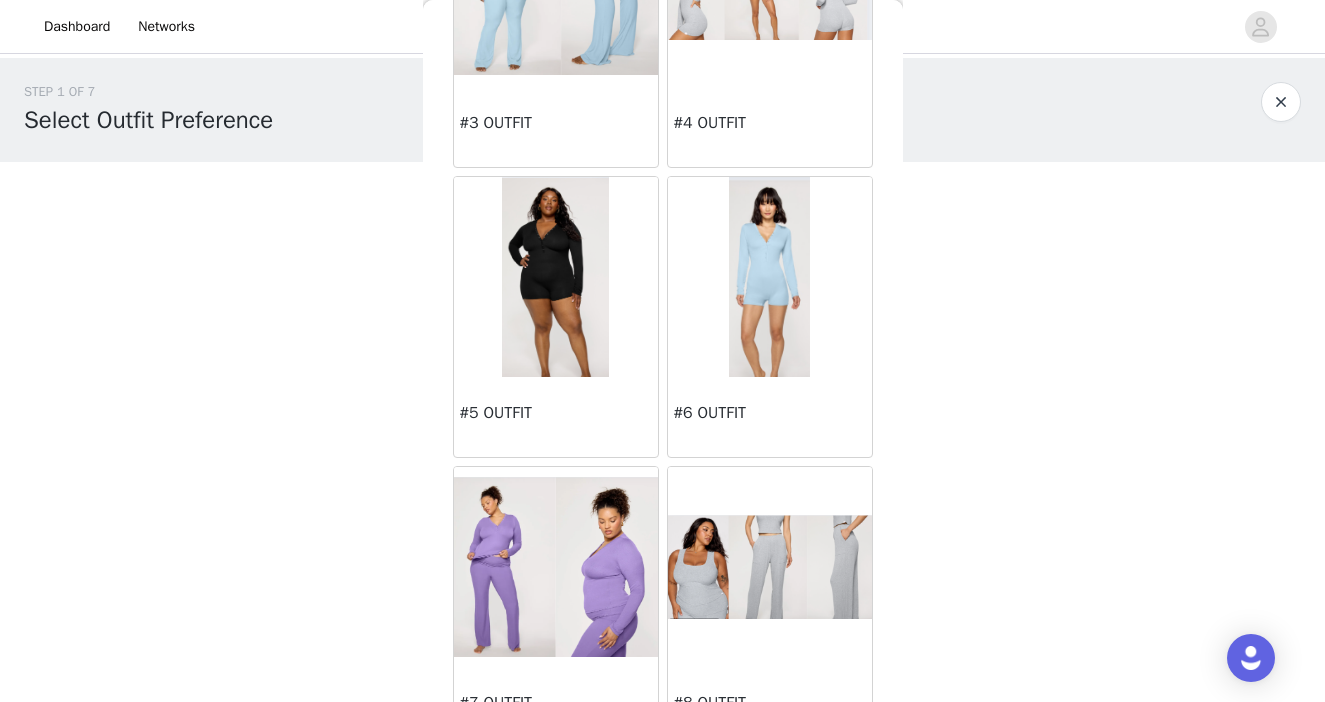scroll, scrollTop: 672, scrollLeft: 0, axis: vertical 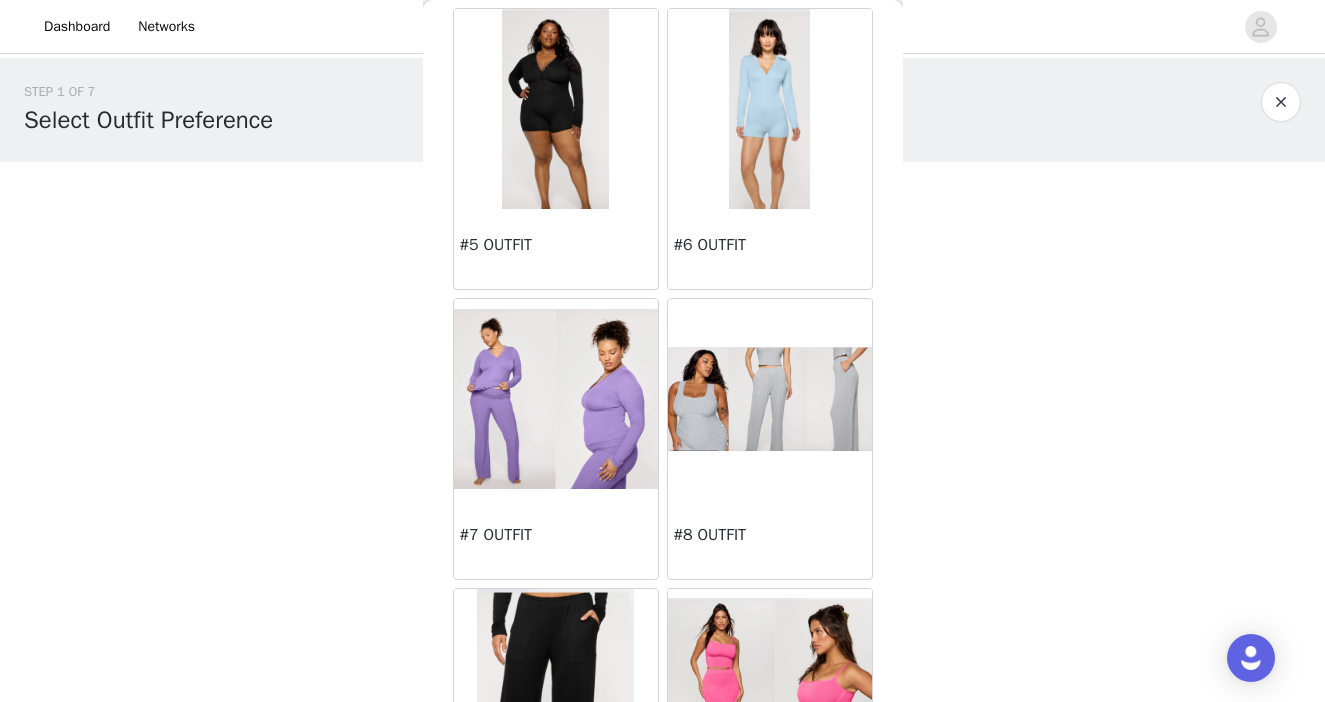 click at bounding box center [770, 399] 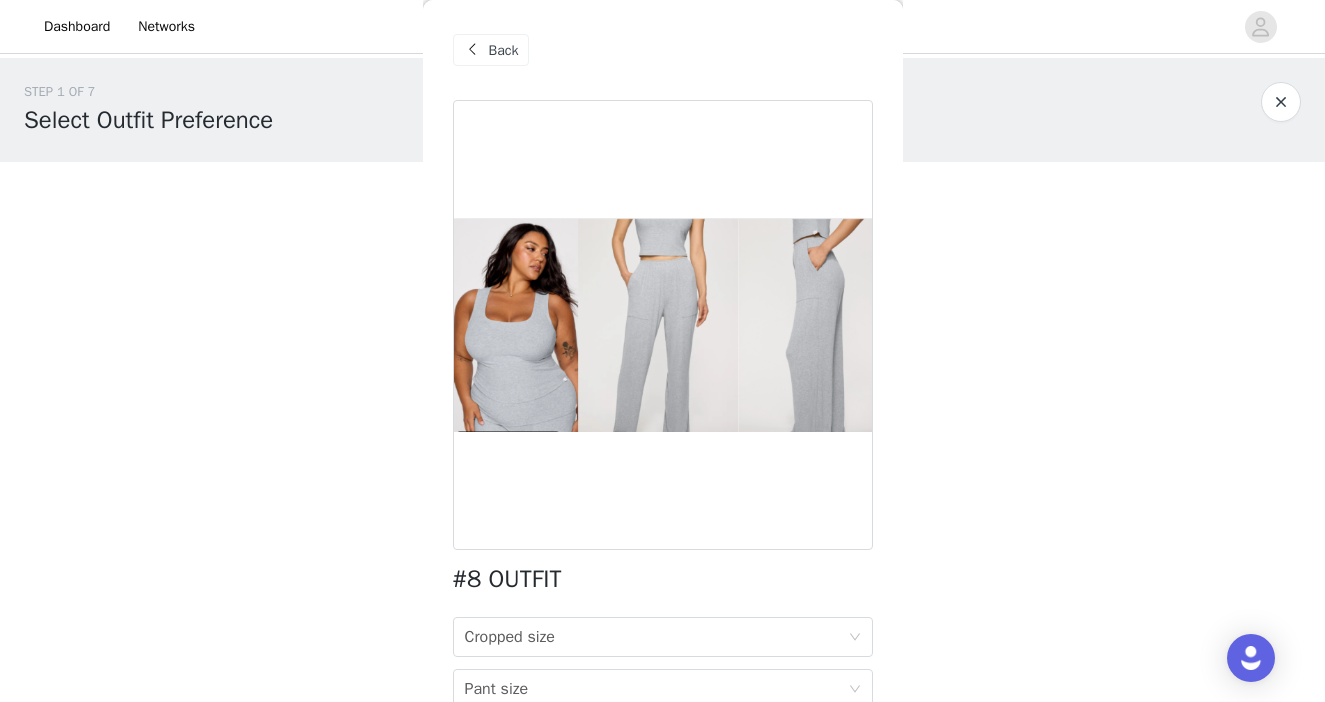 scroll, scrollTop: 0, scrollLeft: 0, axis: both 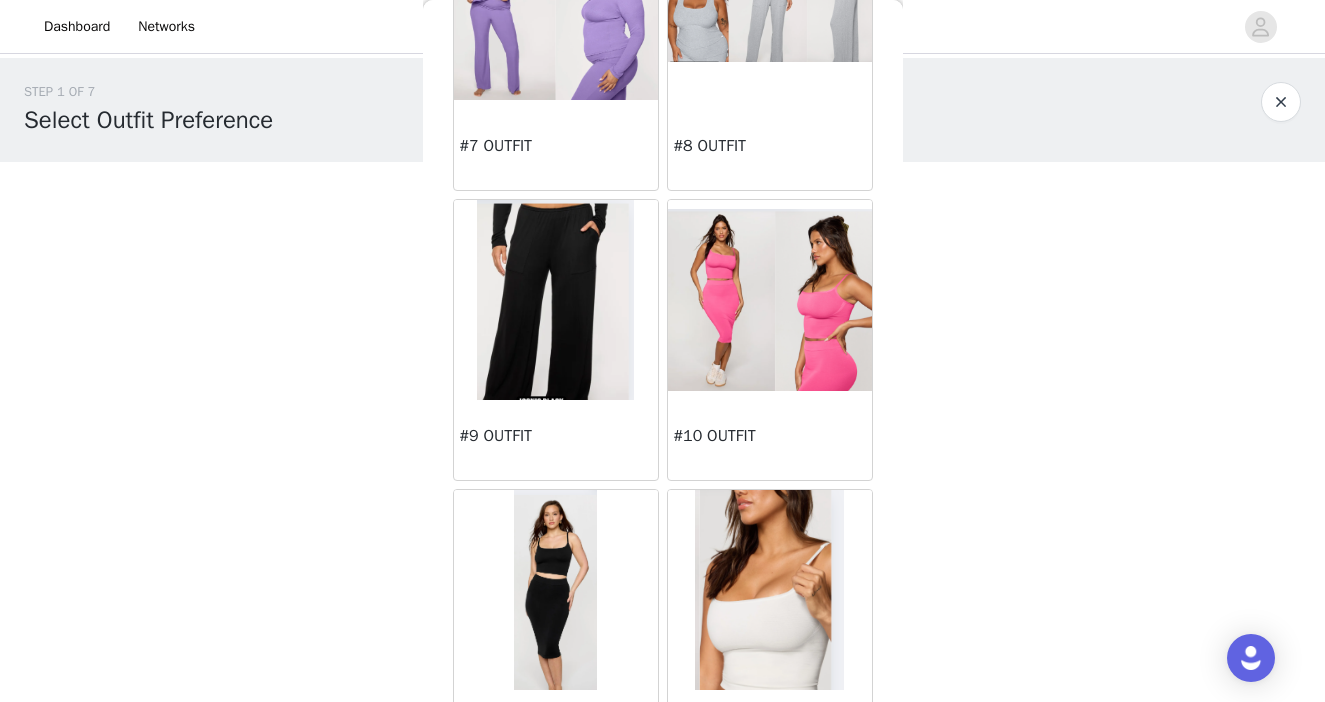 click at bounding box center (555, 300) 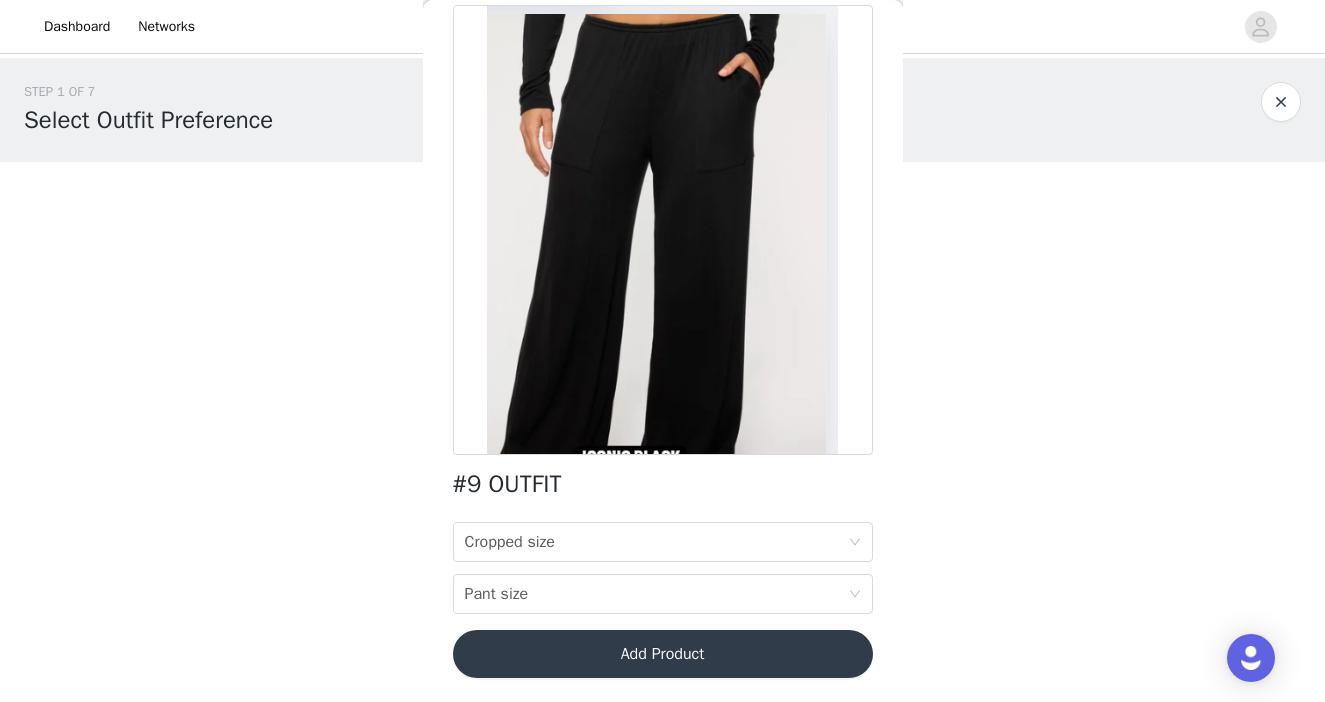 scroll, scrollTop: 95, scrollLeft: 0, axis: vertical 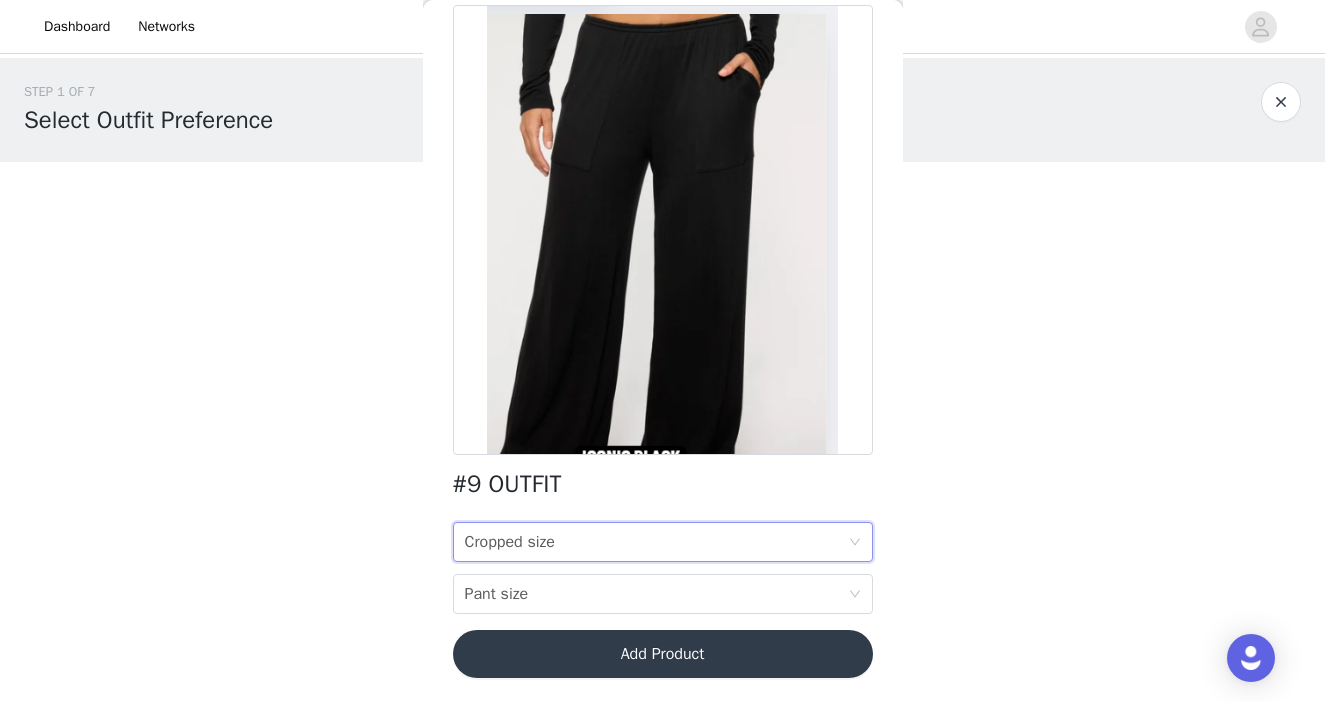 click on "Cropped size Cropped size" at bounding box center [656, 542] 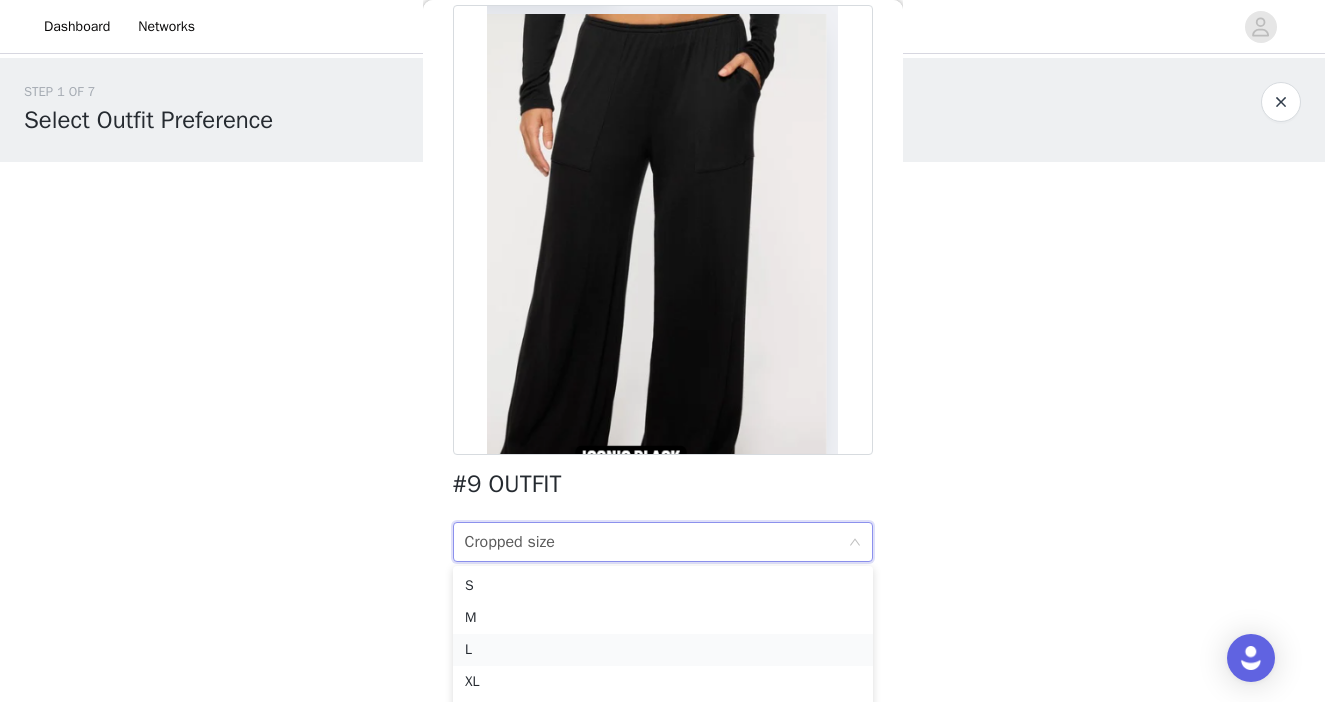 click on "L" at bounding box center (663, 650) 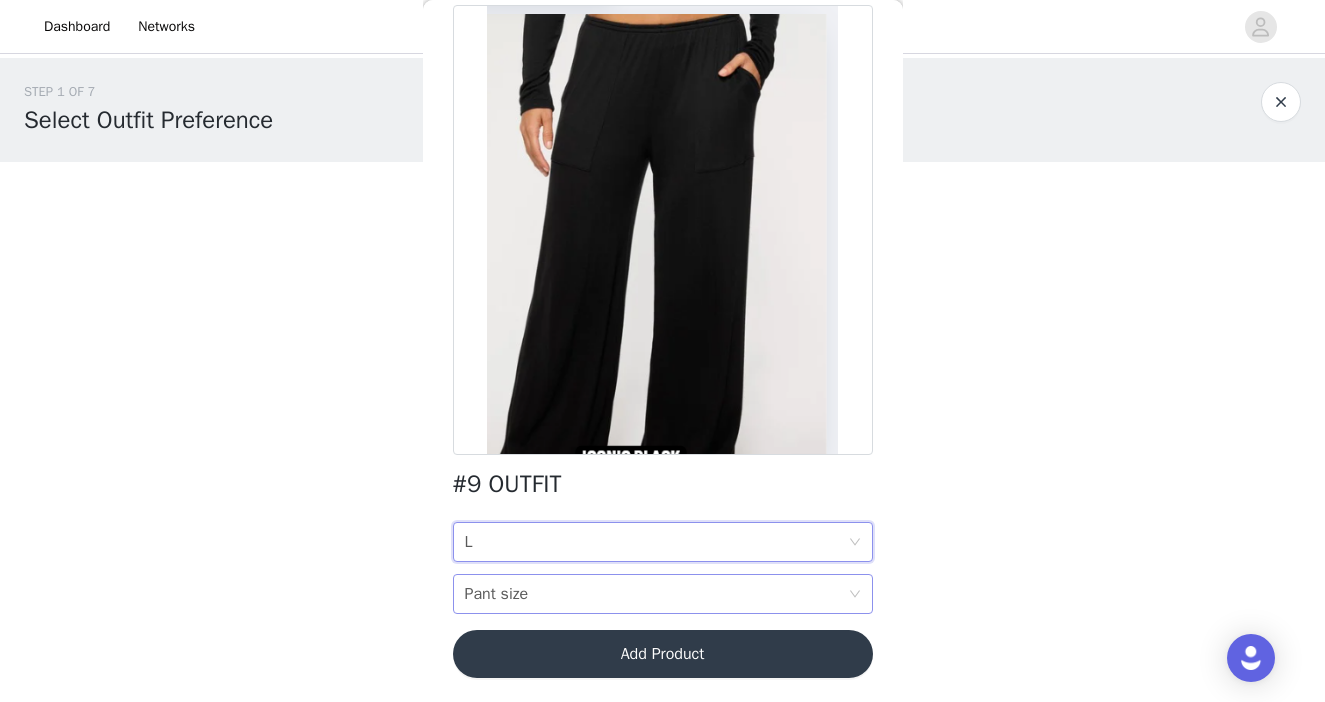click on "Pant size Pant size" at bounding box center [656, 594] 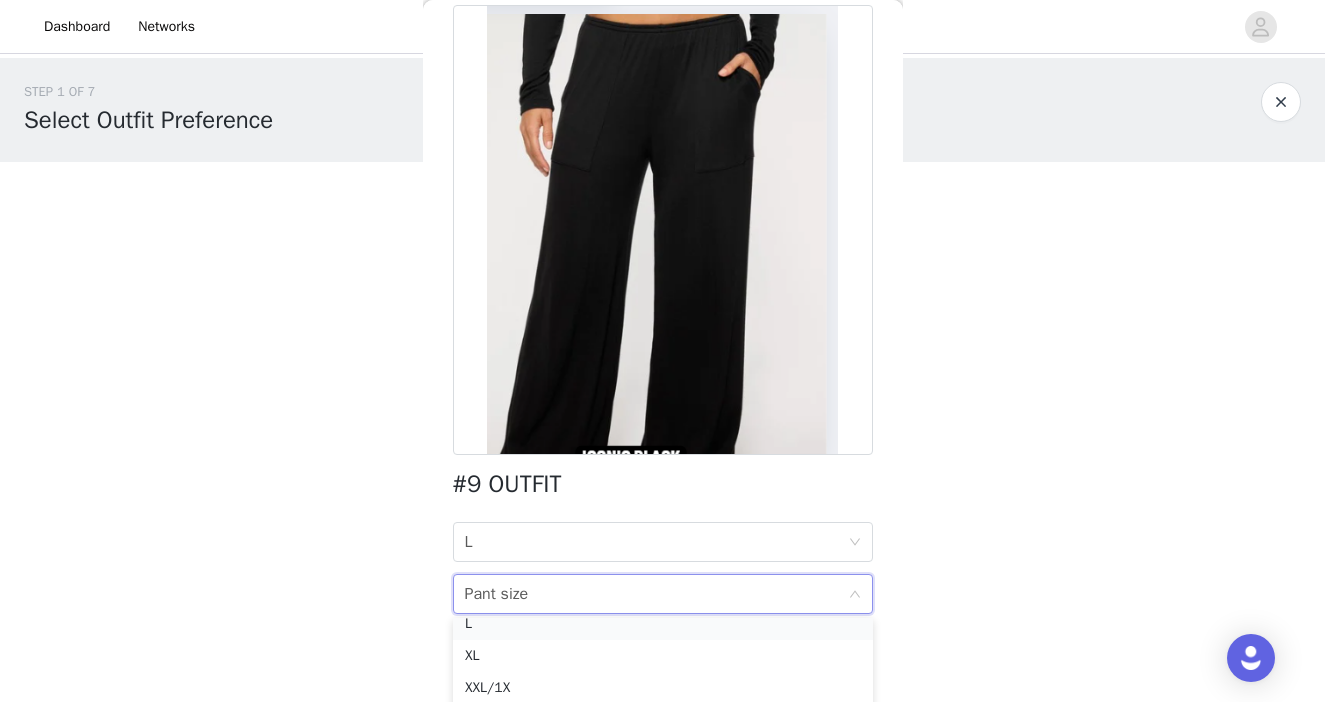 scroll, scrollTop: 68, scrollLeft: 0, axis: vertical 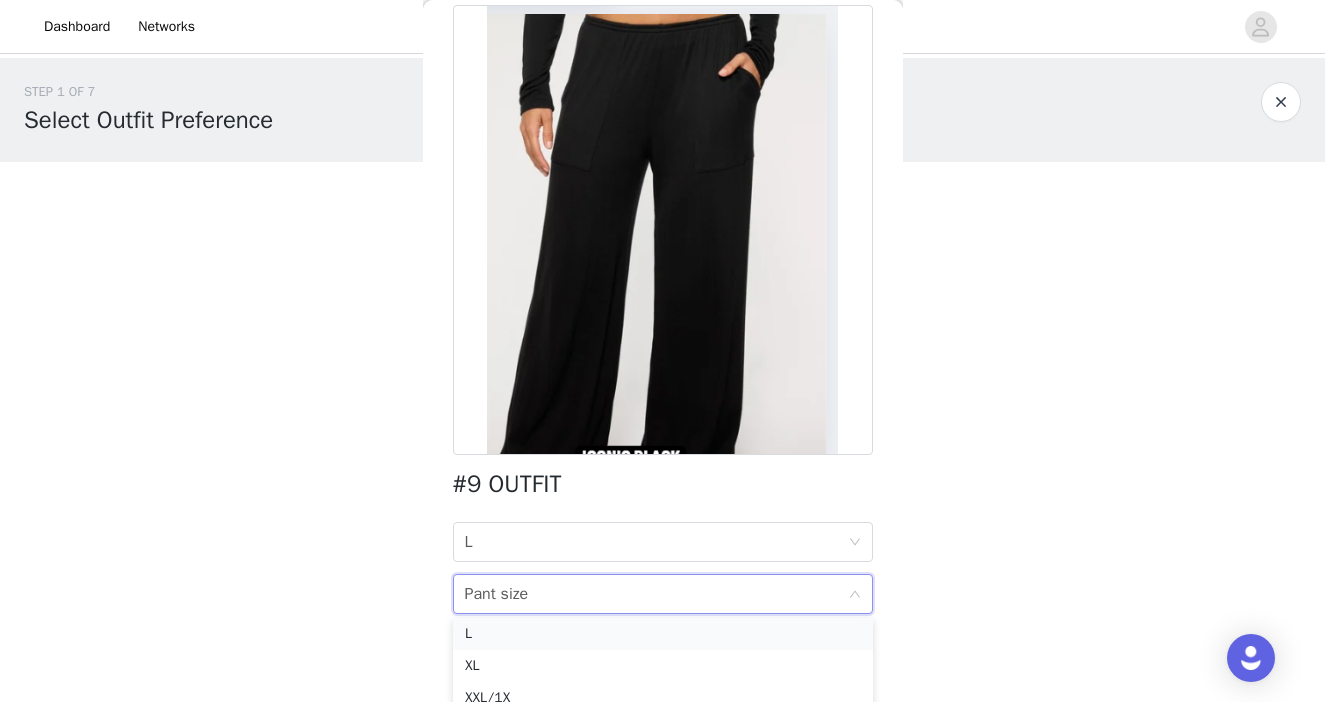 click on "L" at bounding box center (663, 634) 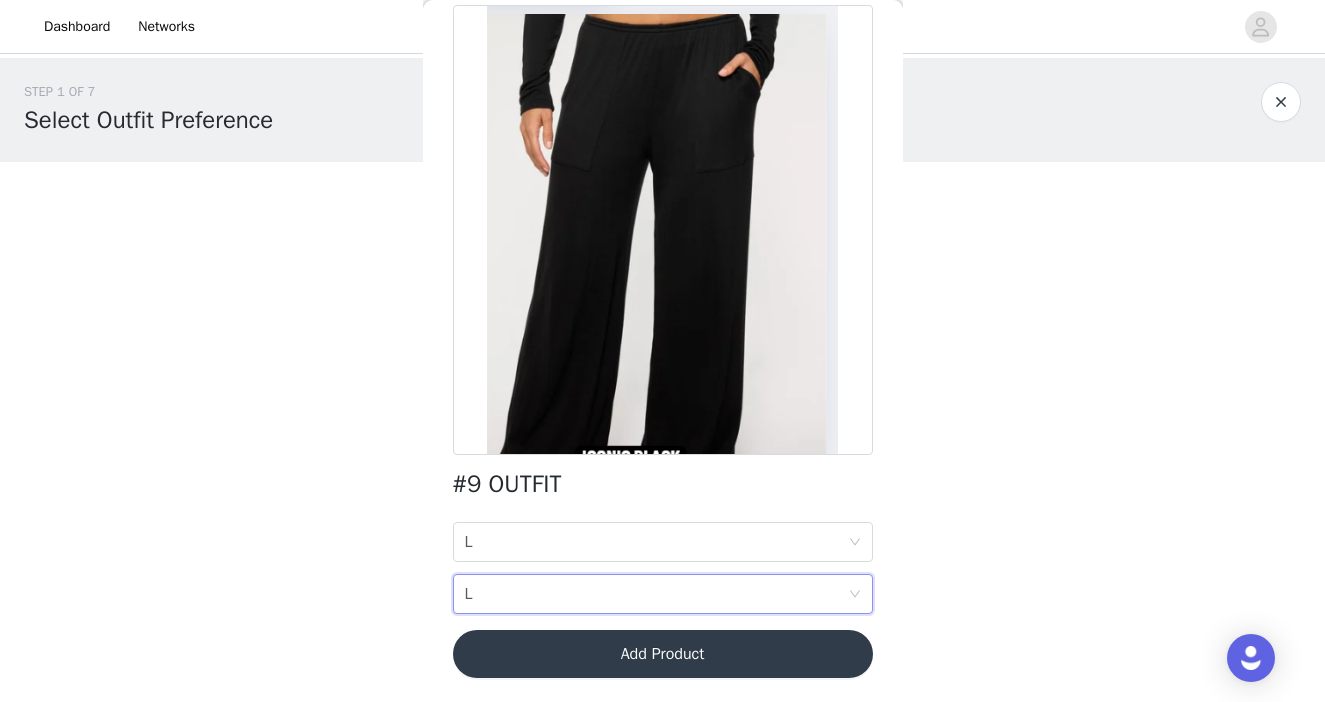 click on "STEP 1 OF 7
Select Outfit Preference
**Choose your top 3 outfit preferences in order below:       0/4 Selected           Add Product       Back     #9 OUTFIT               Cropped size L Pant size L     Add Product
Step 1 of 7" at bounding box center (662, 288) 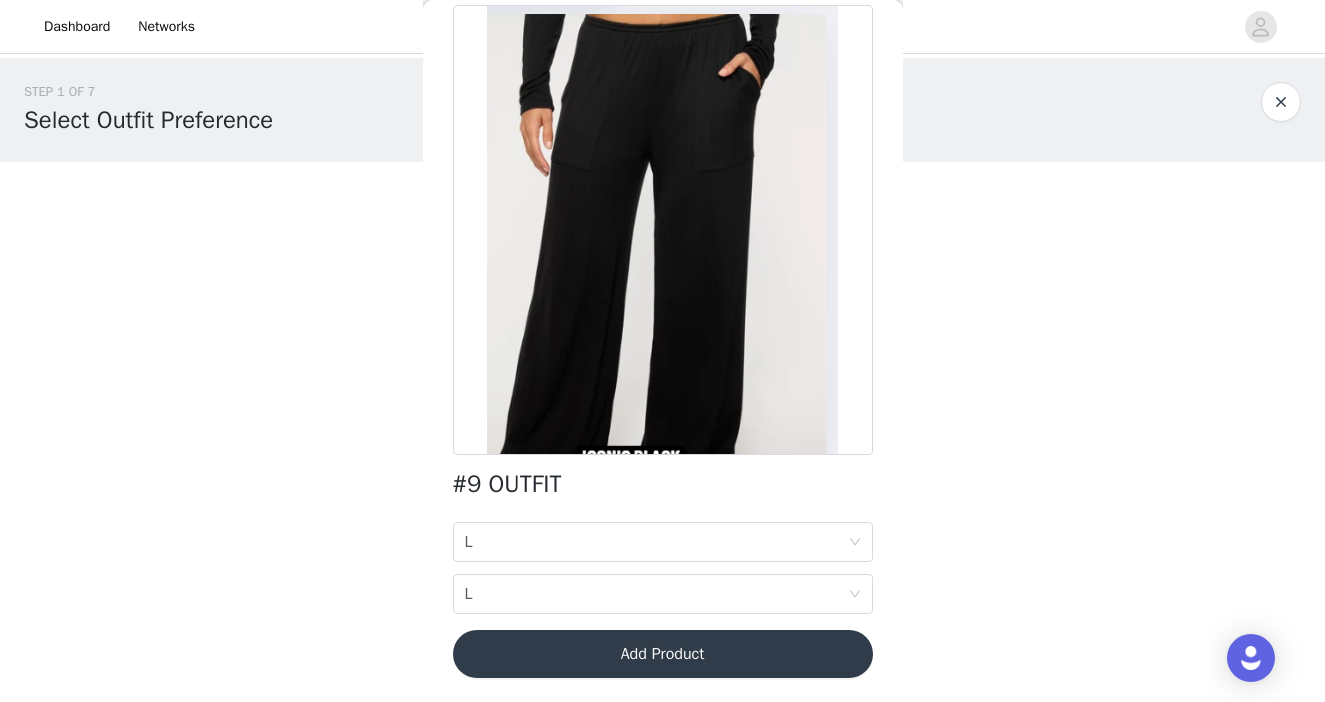 click on "Add Product" at bounding box center [663, 654] 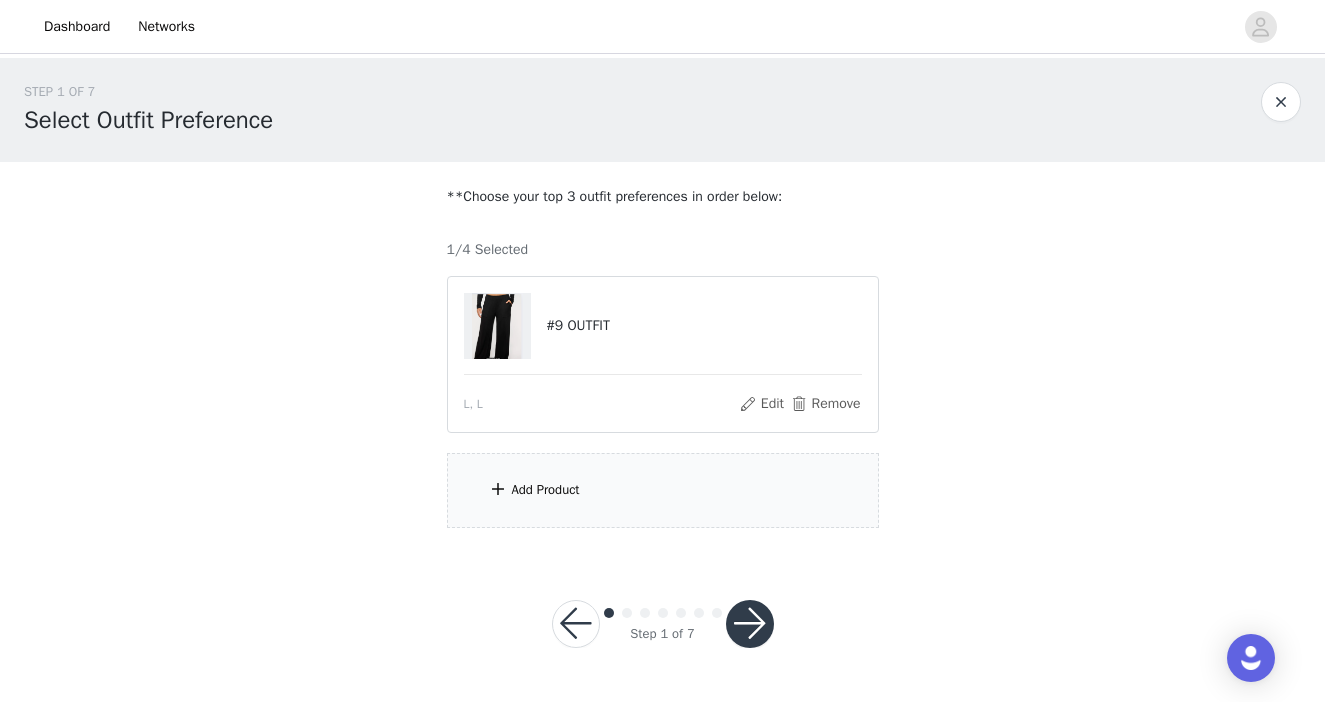 click on "Add Product" at bounding box center (663, 490) 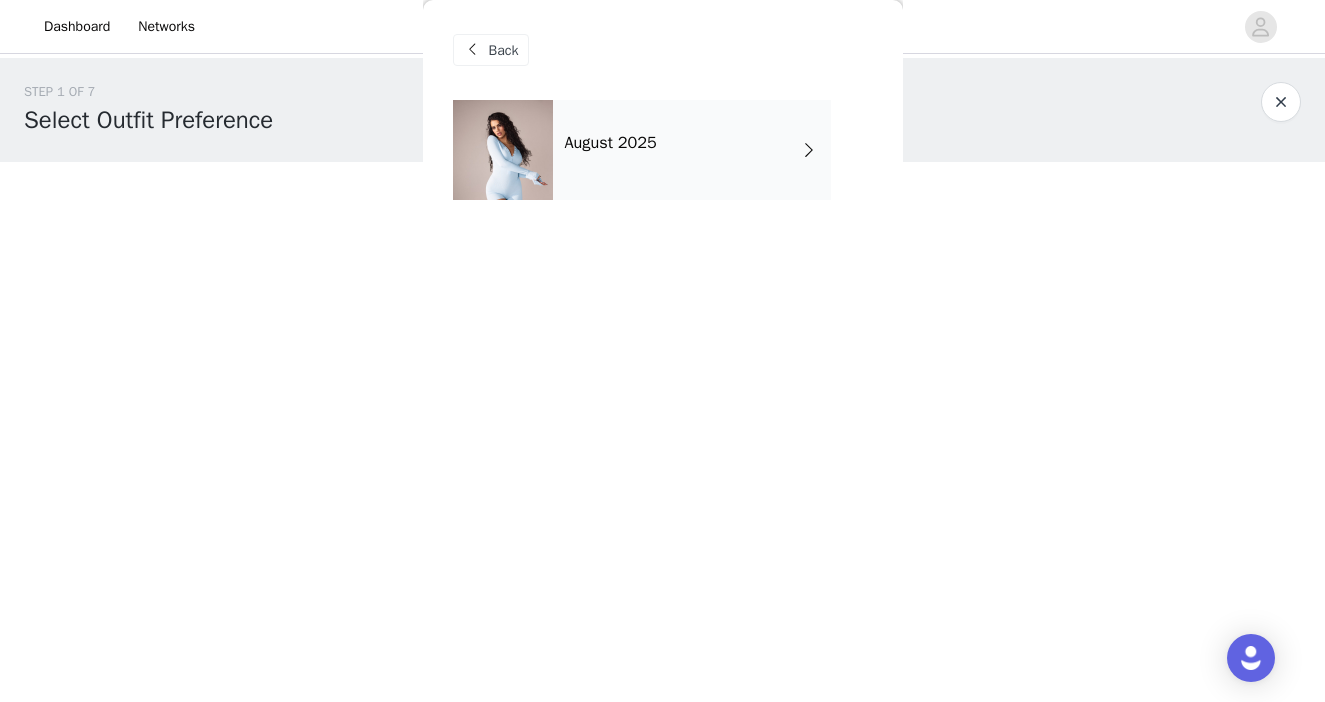 click on "August 2025" at bounding box center (692, 150) 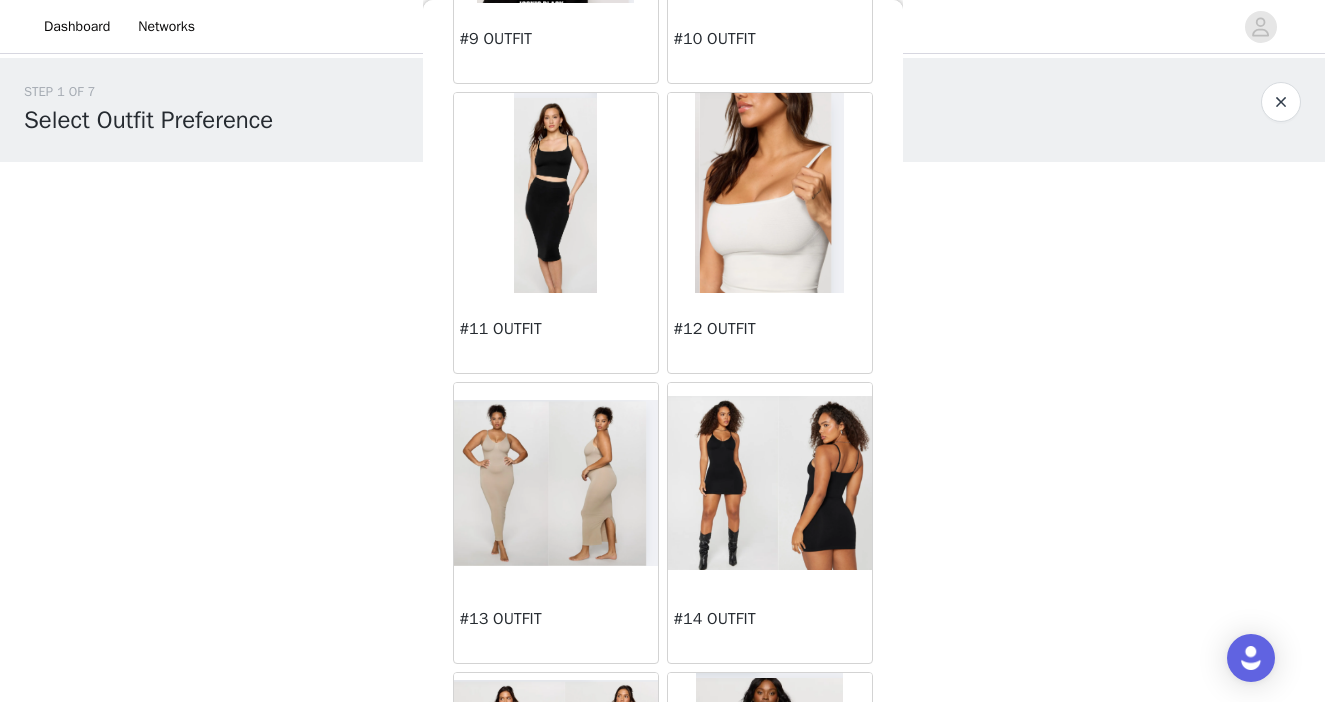 scroll, scrollTop: 1382, scrollLeft: 0, axis: vertical 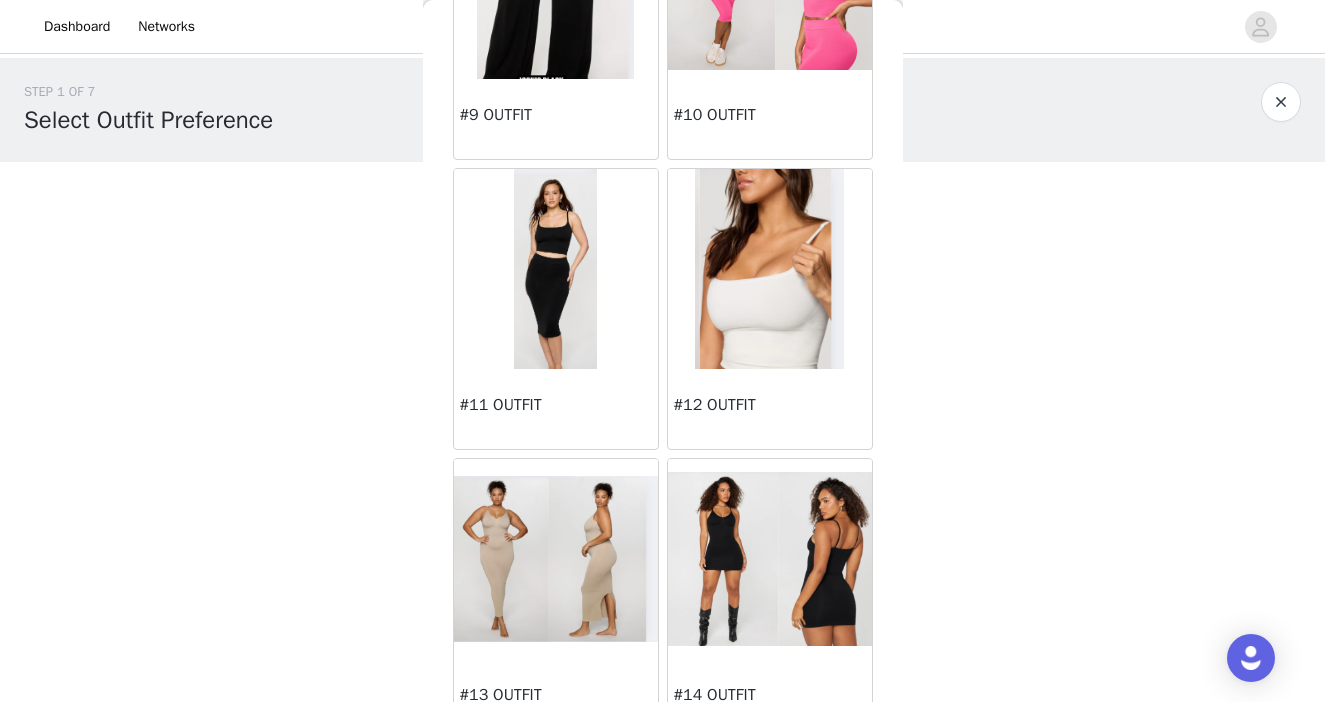 click at bounding box center [770, 269] 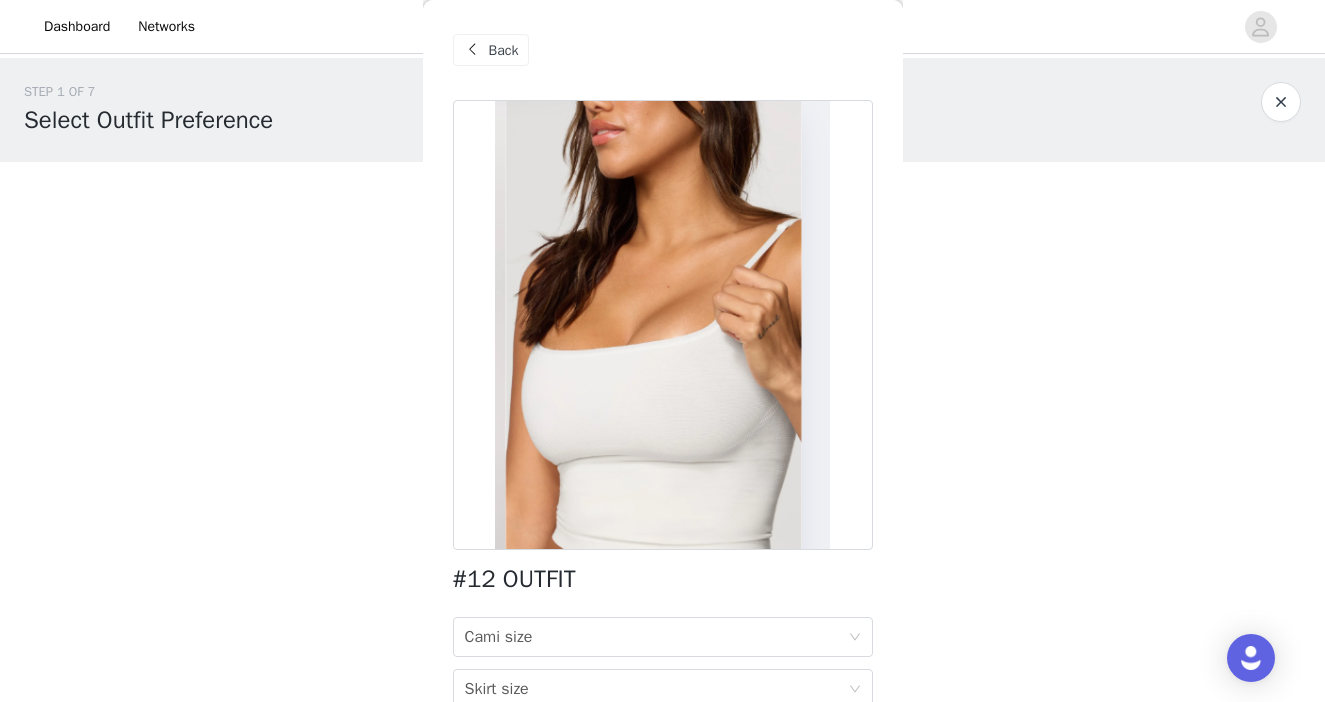 scroll, scrollTop: 0, scrollLeft: 0, axis: both 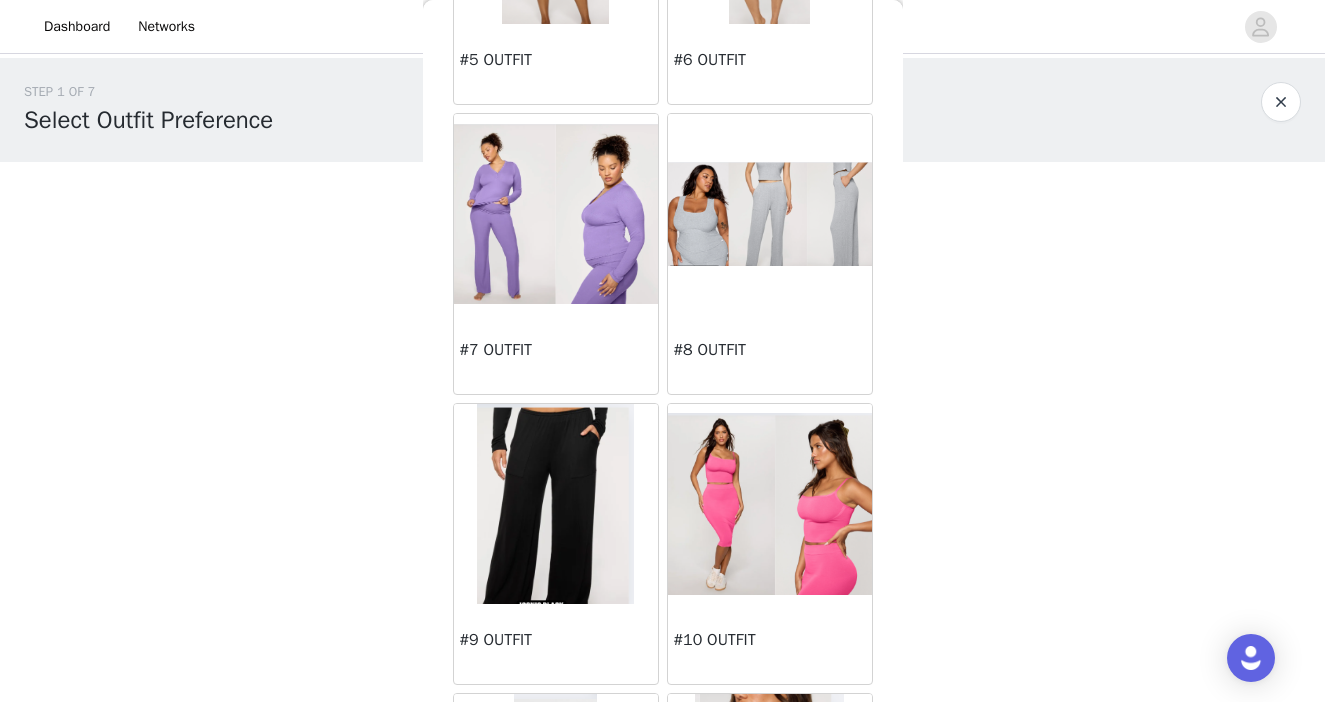 click on "#8 OUTFIT" at bounding box center (770, 350) 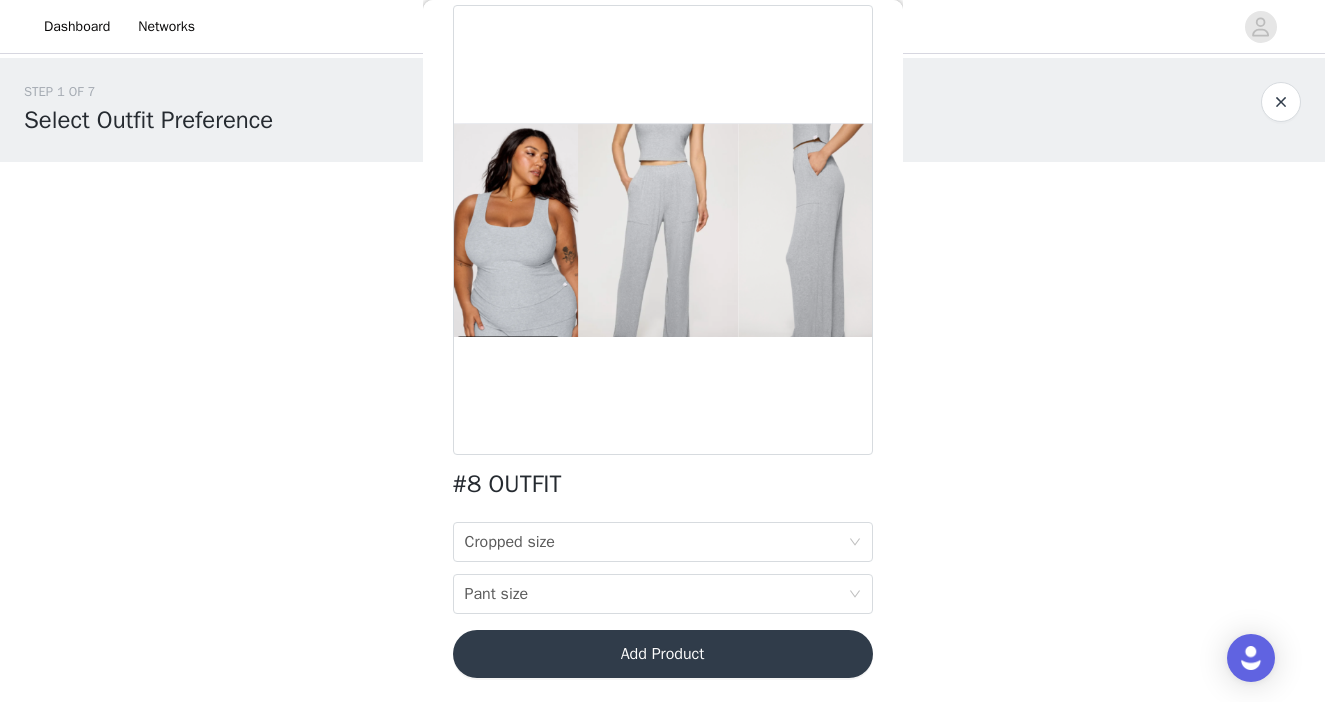 scroll, scrollTop: 95, scrollLeft: 0, axis: vertical 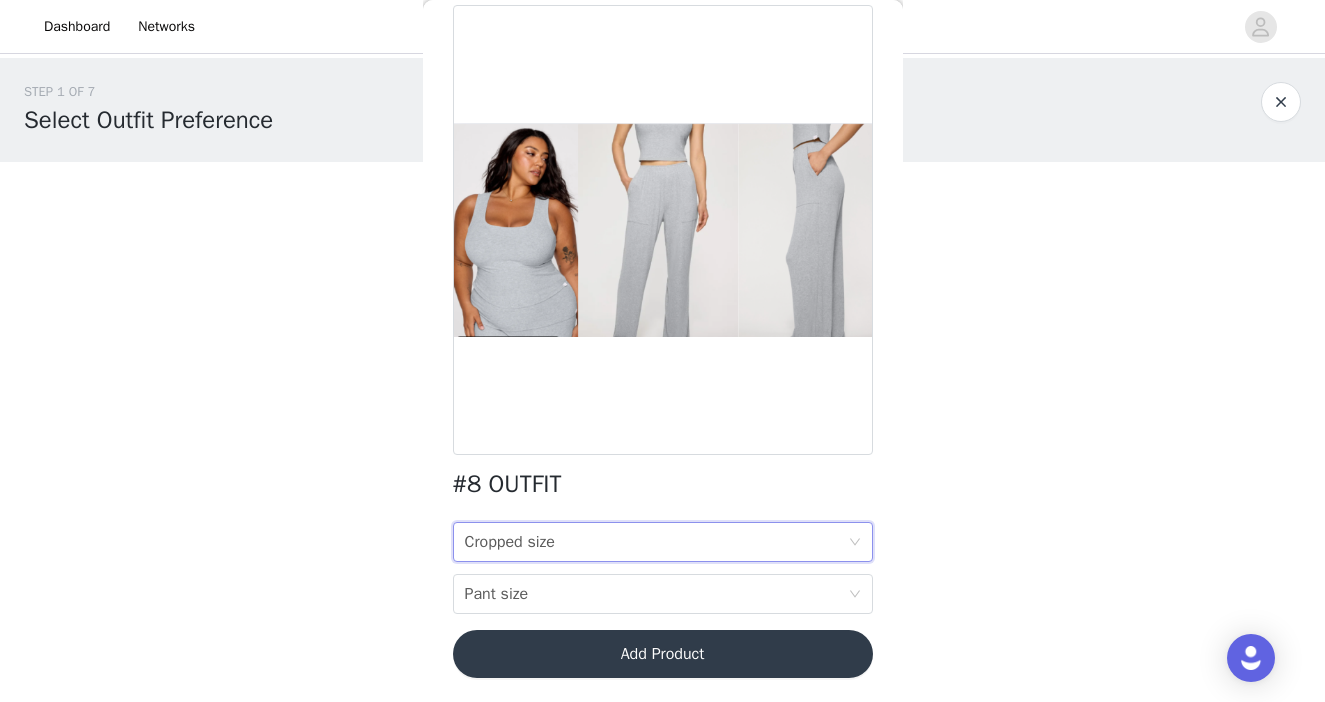 click on "Cropped size Cropped size" at bounding box center [656, 542] 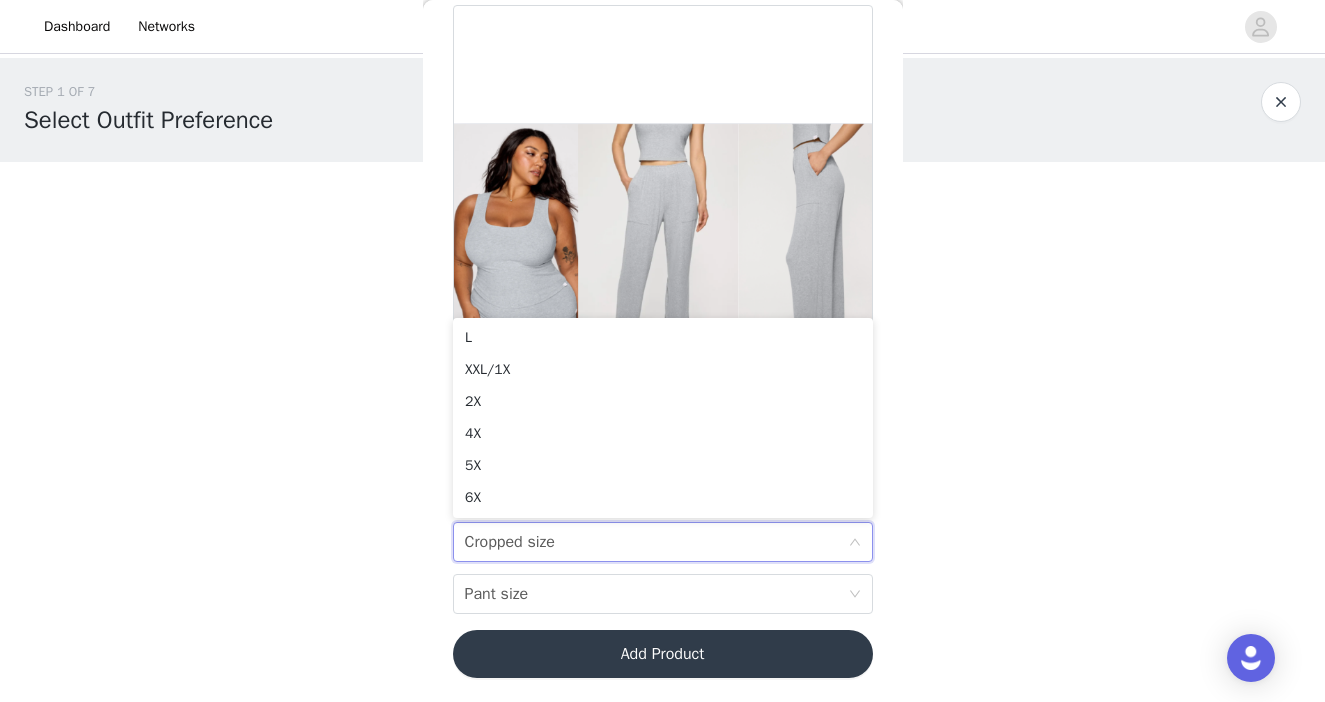 click at bounding box center [663, 230] 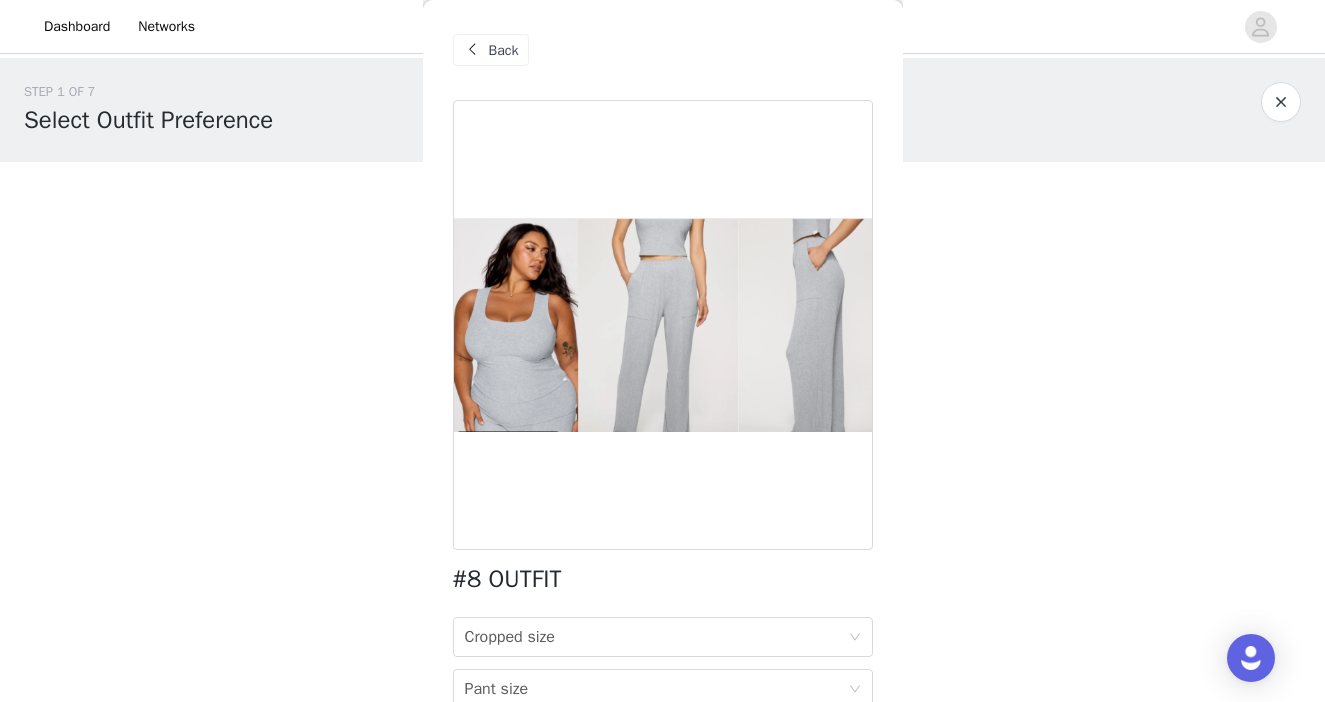 scroll, scrollTop: -1, scrollLeft: 0, axis: vertical 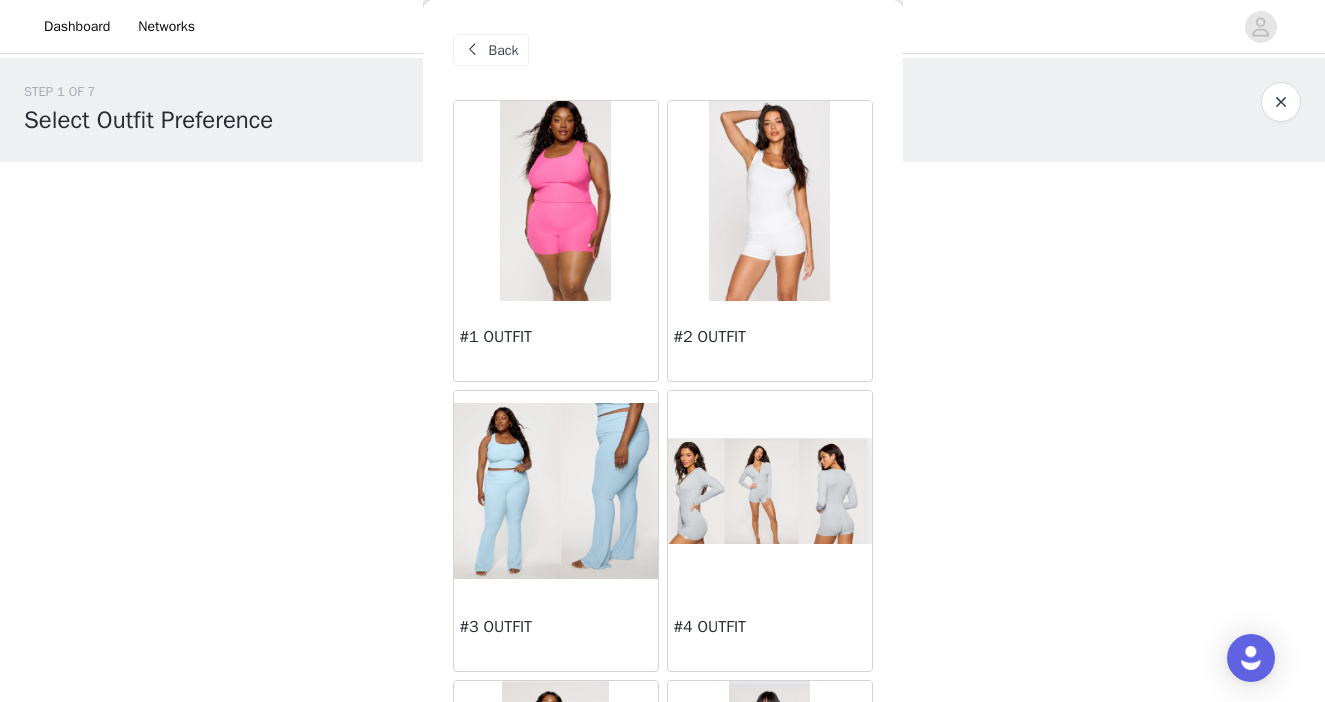 click on "Back" at bounding box center (504, 50) 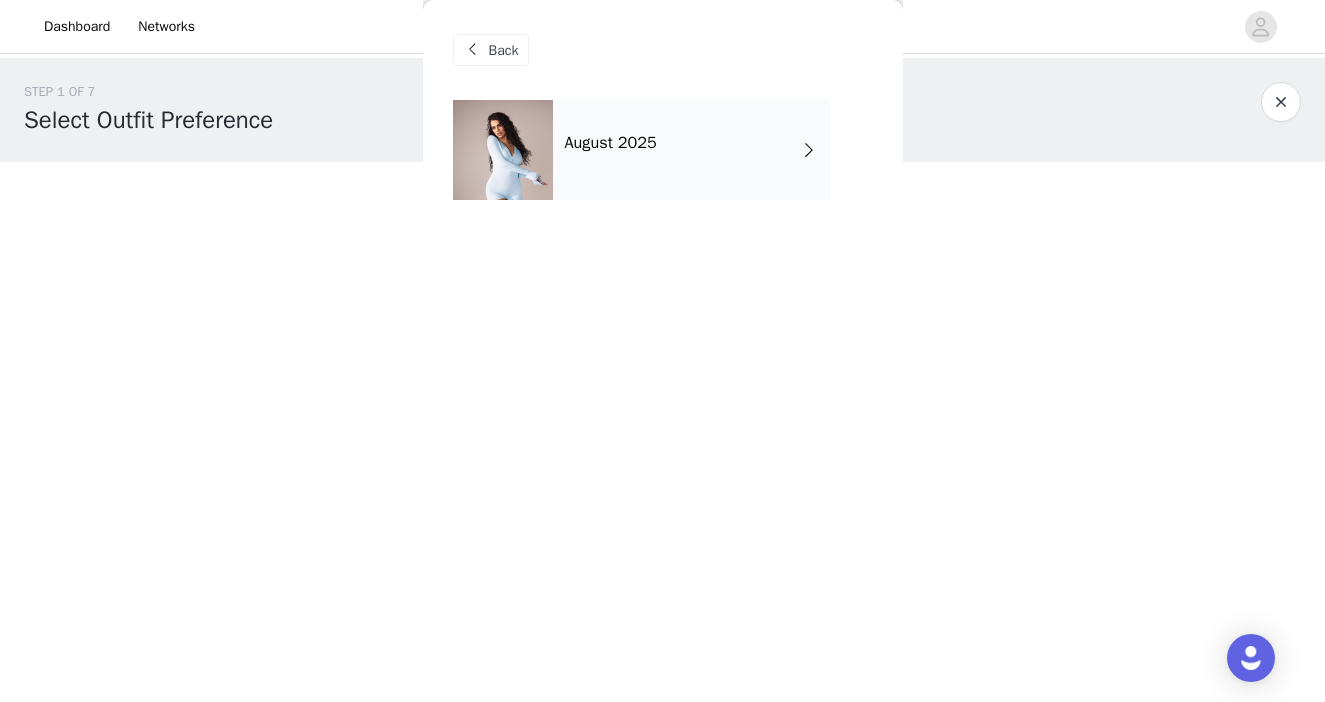 scroll, scrollTop: 0, scrollLeft: 0, axis: both 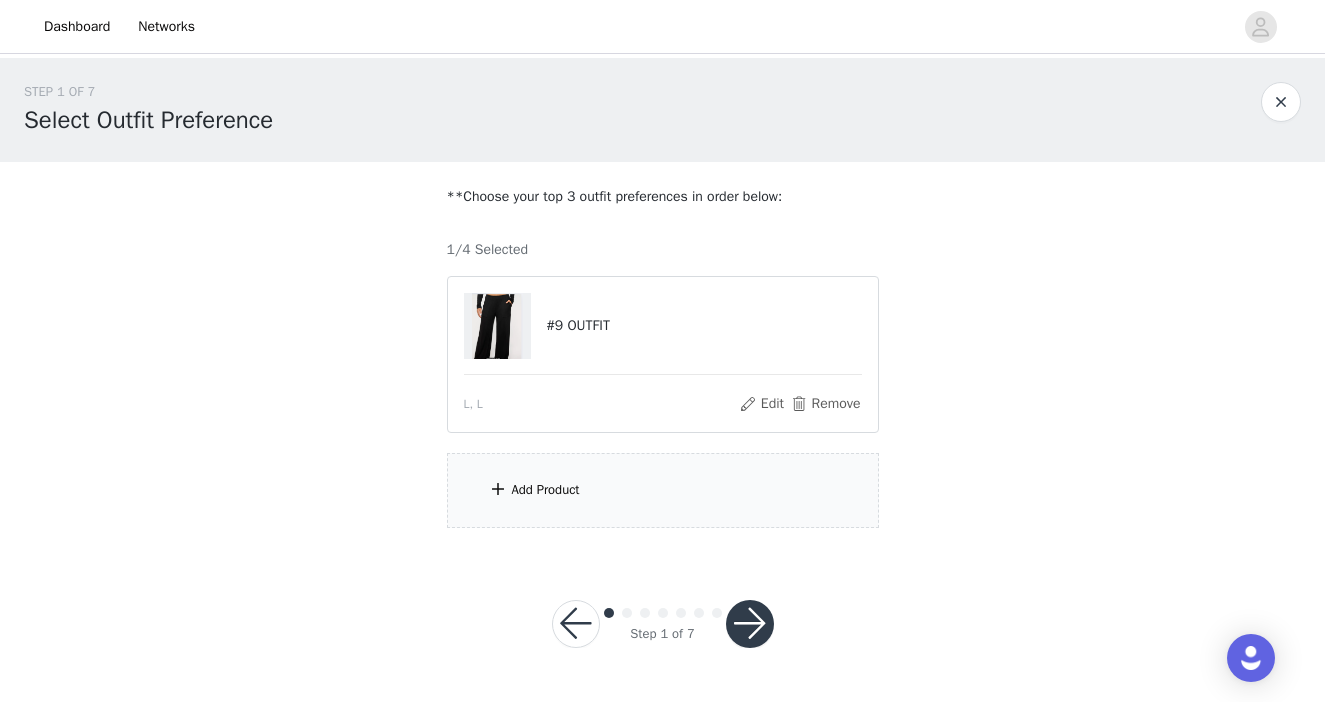 click at bounding box center (750, 624) 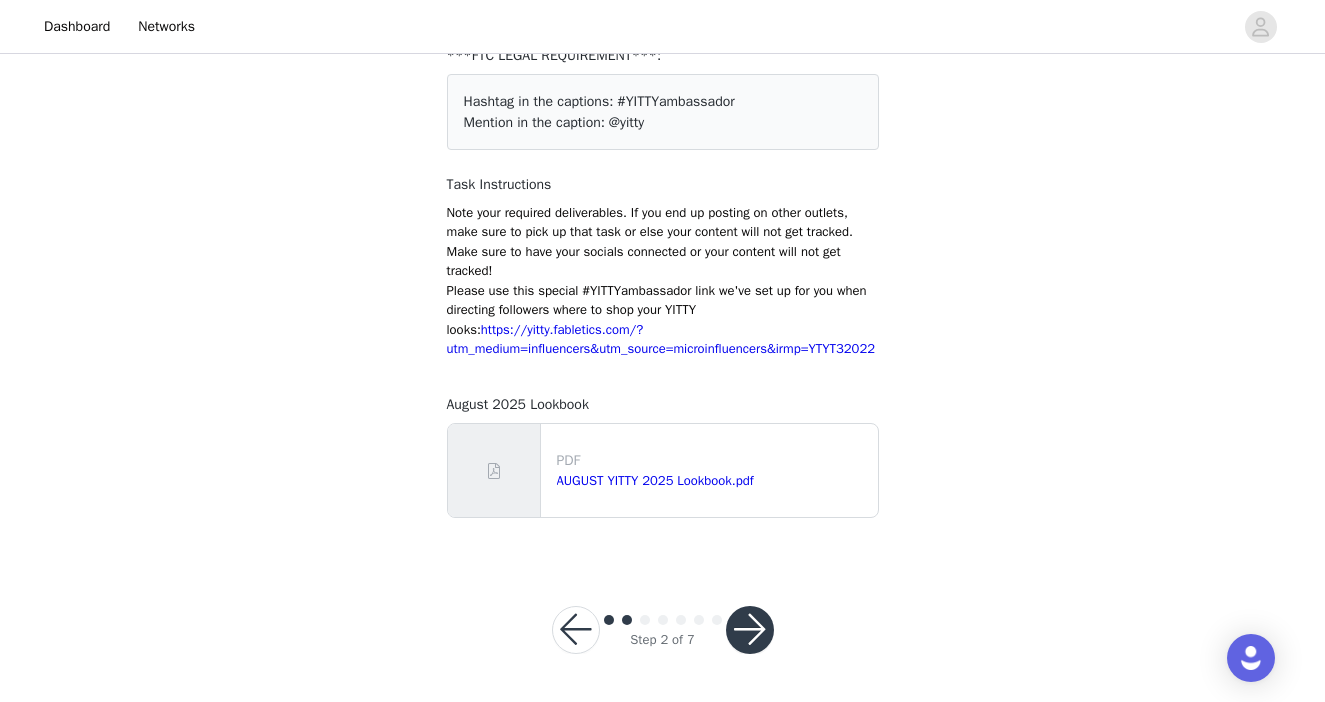 scroll, scrollTop: 155, scrollLeft: 0, axis: vertical 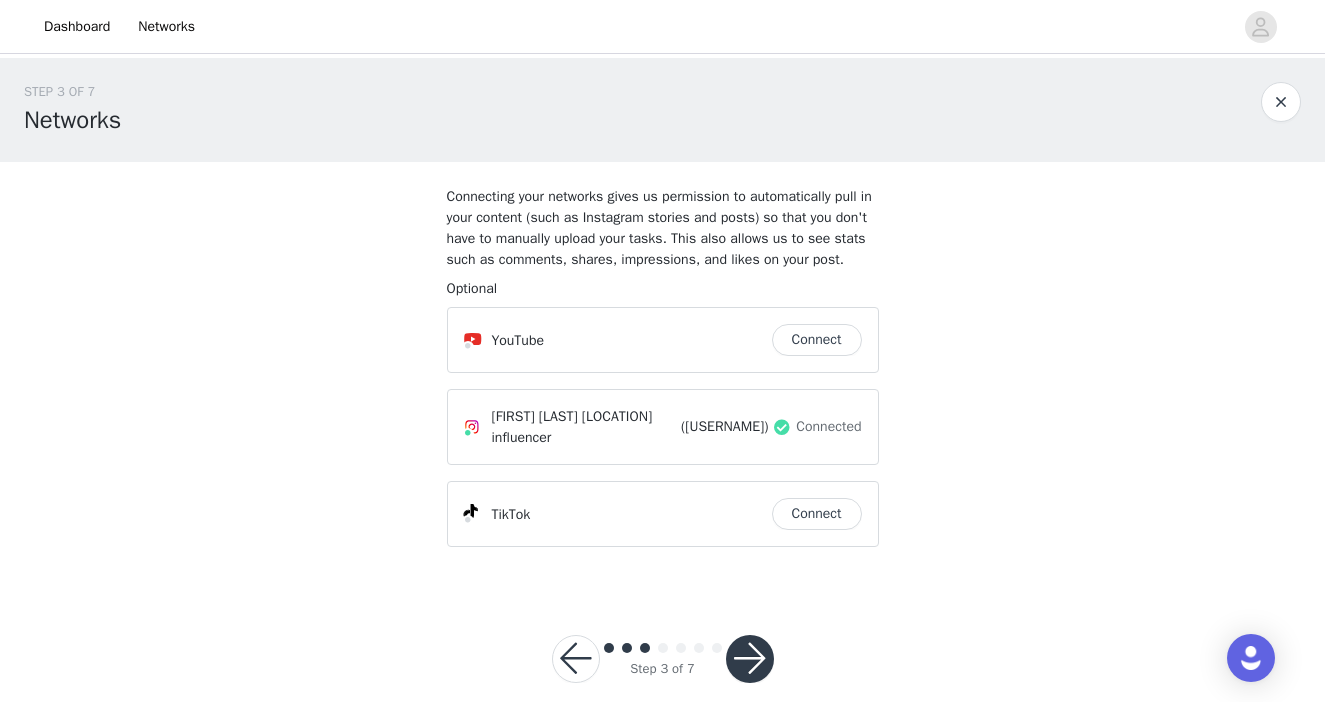 click at bounding box center (750, 659) 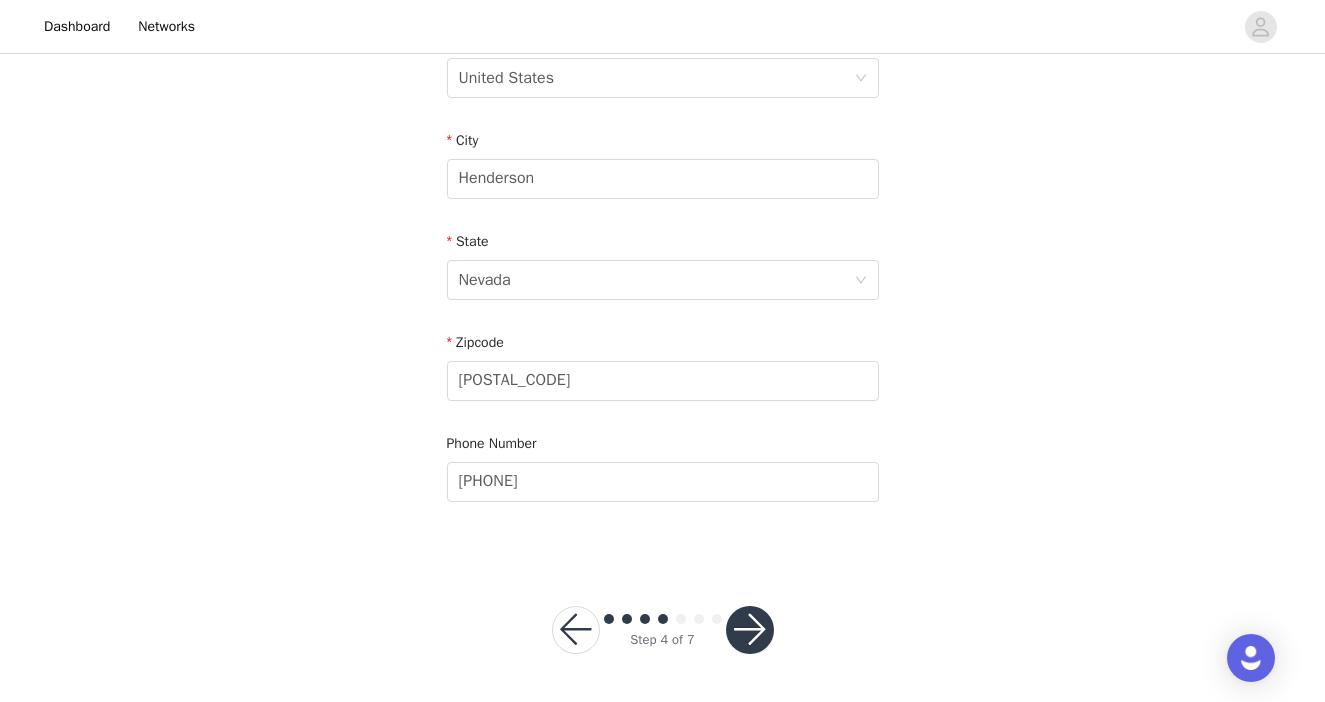 scroll, scrollTop: 682, scrollLeft: 0, axis: vertical 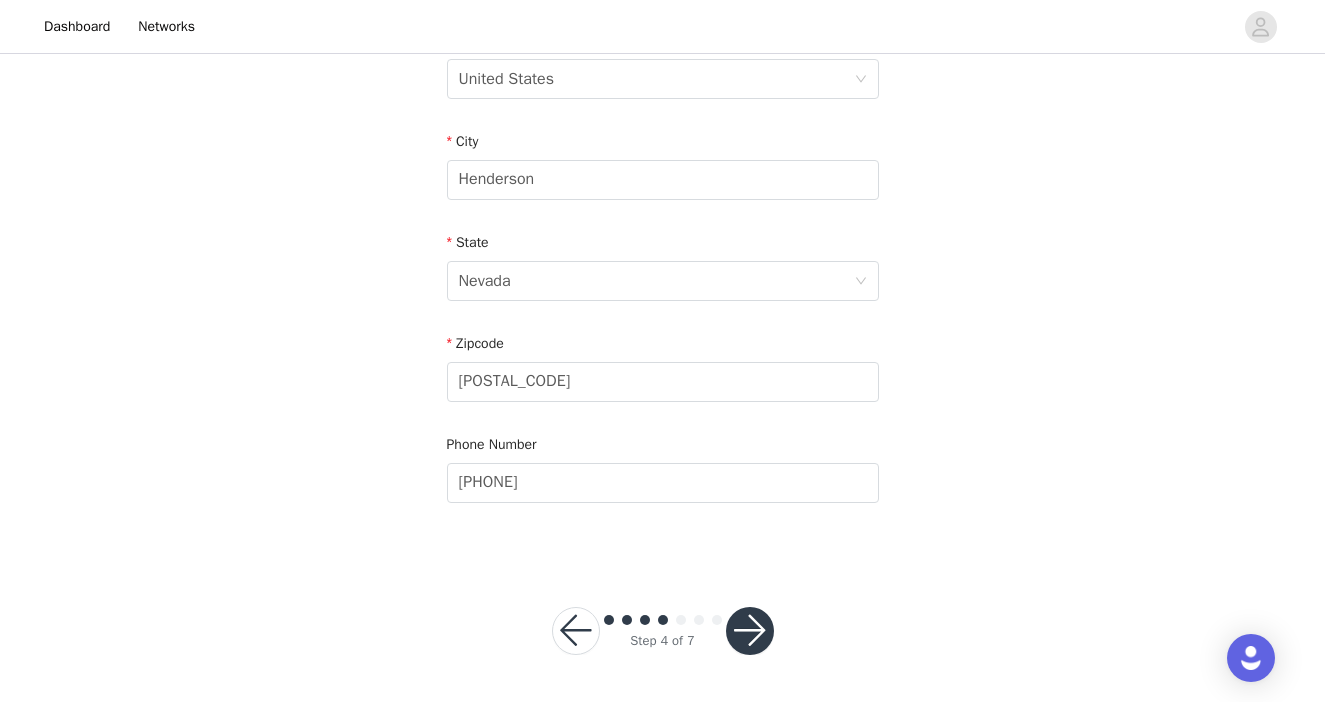 click at bounding box center [750, 631] 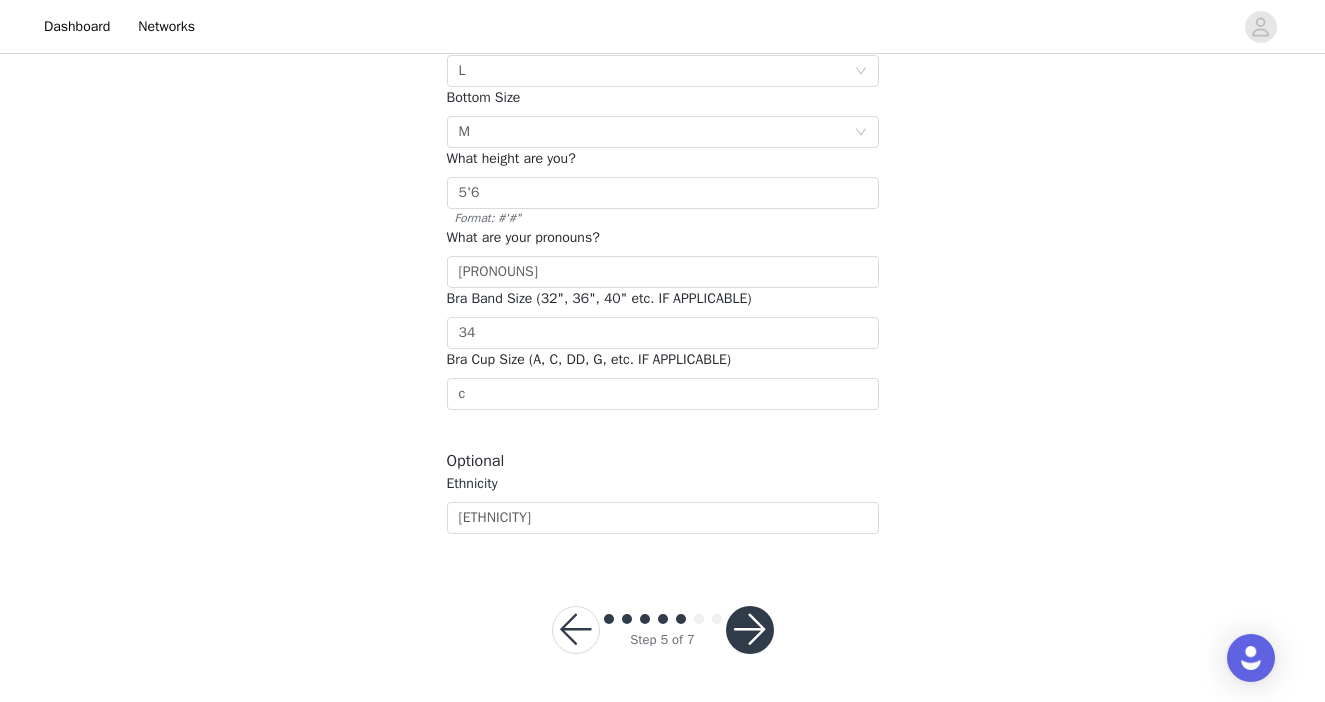 scroll, scrollTop: 492, scrollLeft: 0, axis: vertical 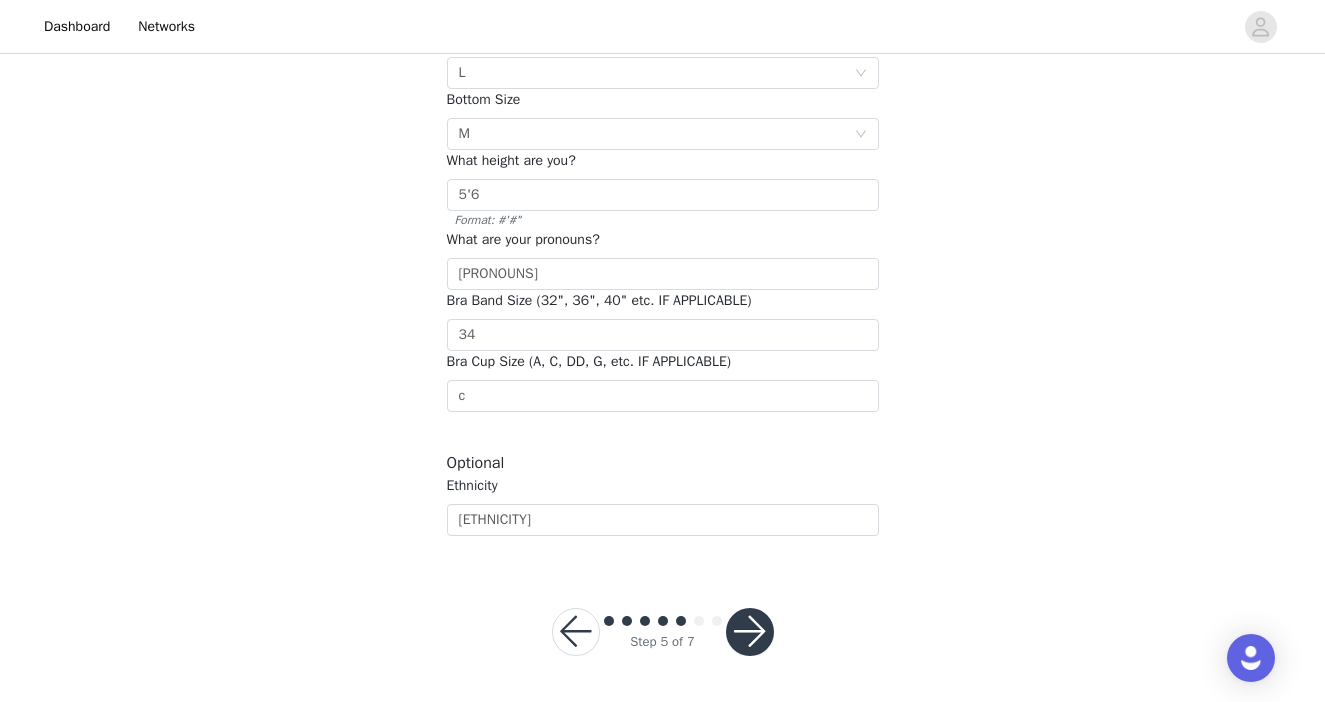 click at bounding box center (750, 632) 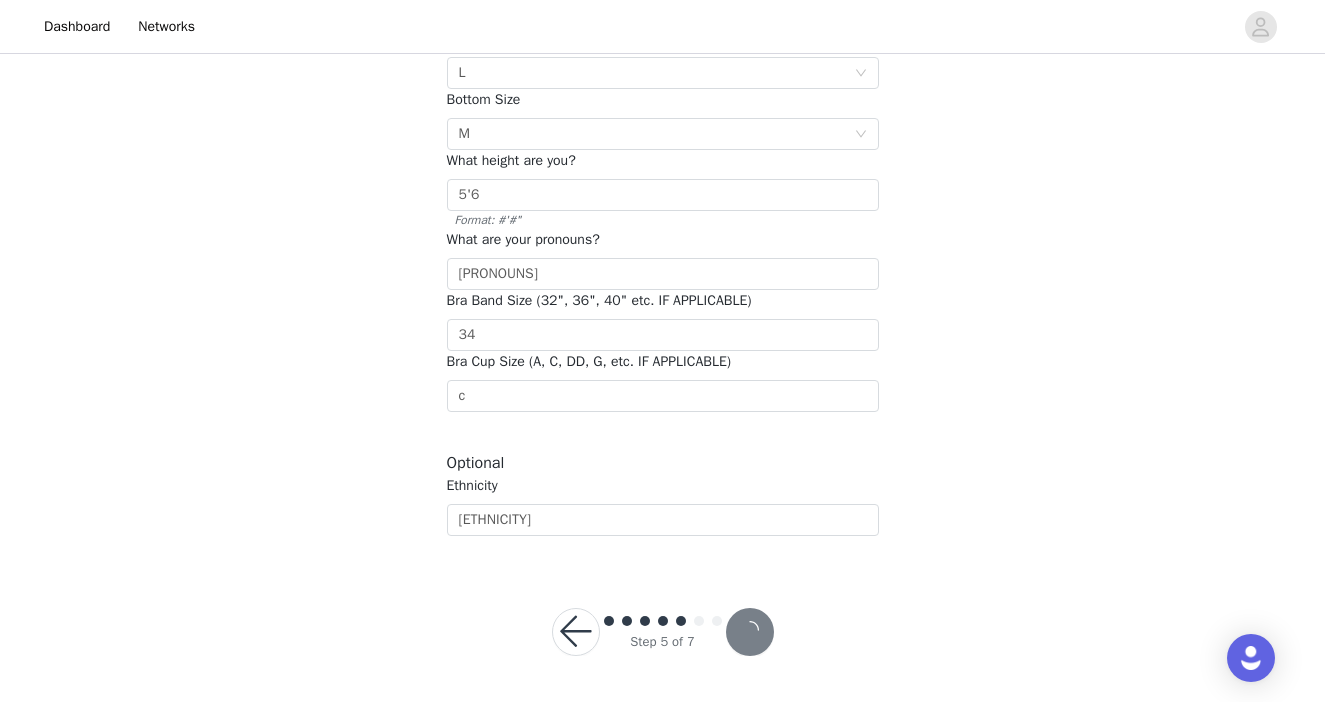 scroll 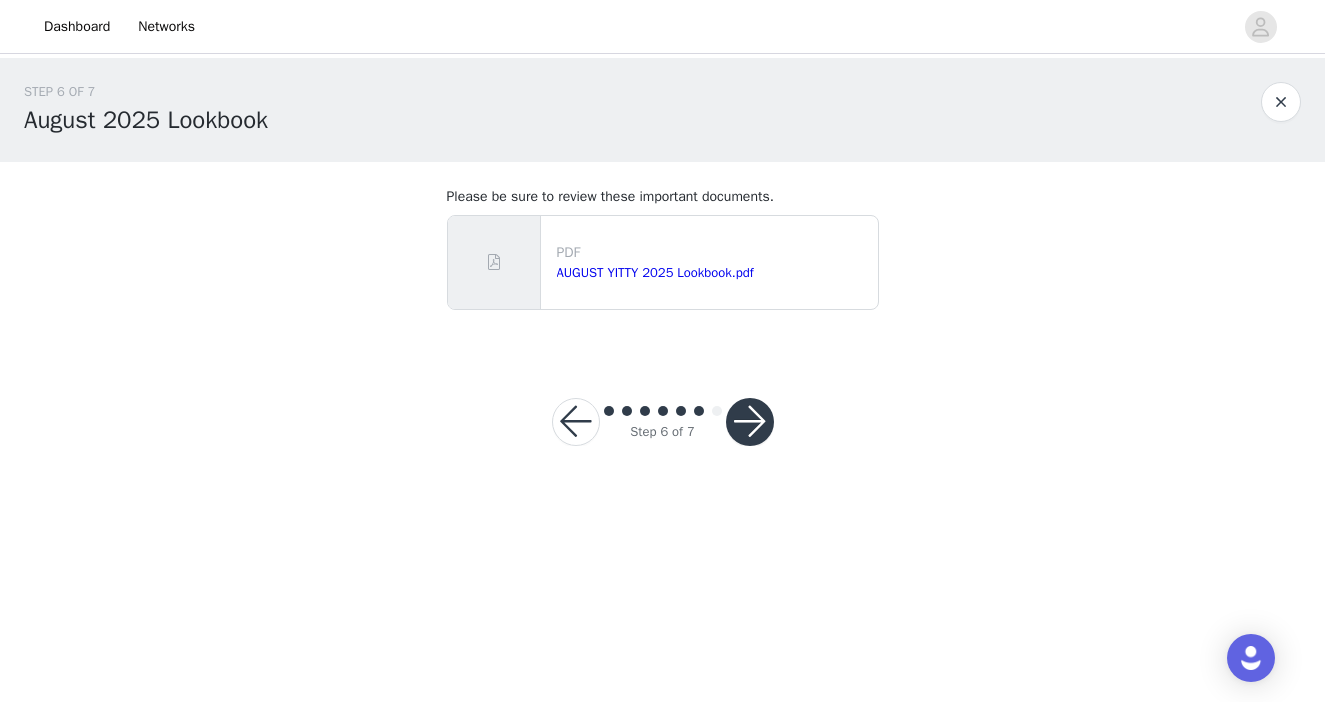 click at bounding box center (750, 422) 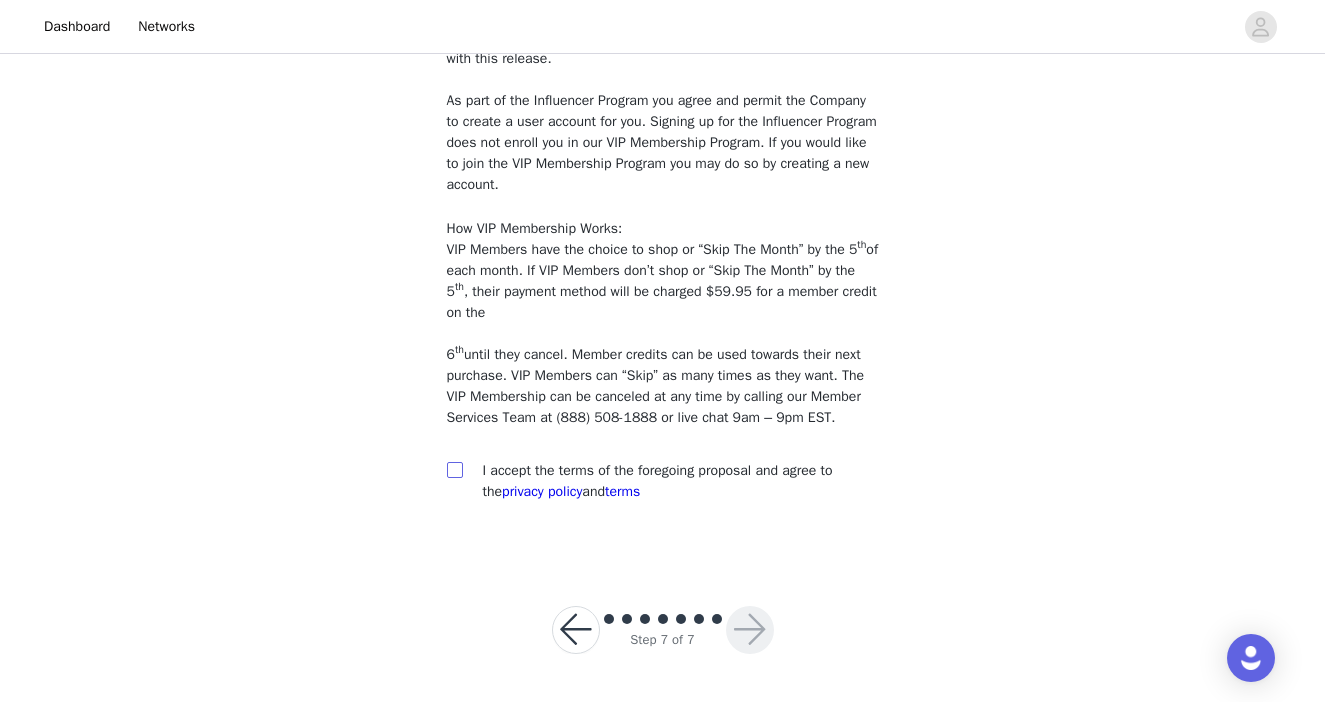 click at bounding box center [454, 469] 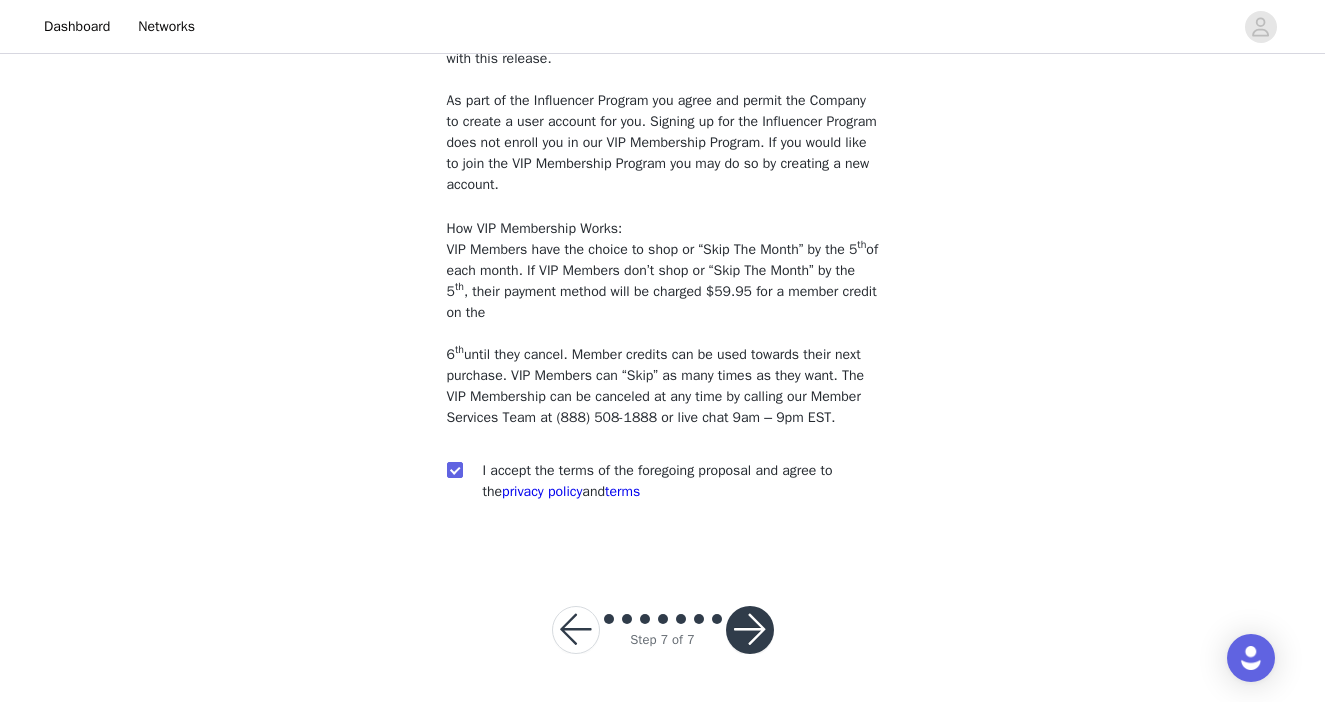 click at bounding box center (750, 630) 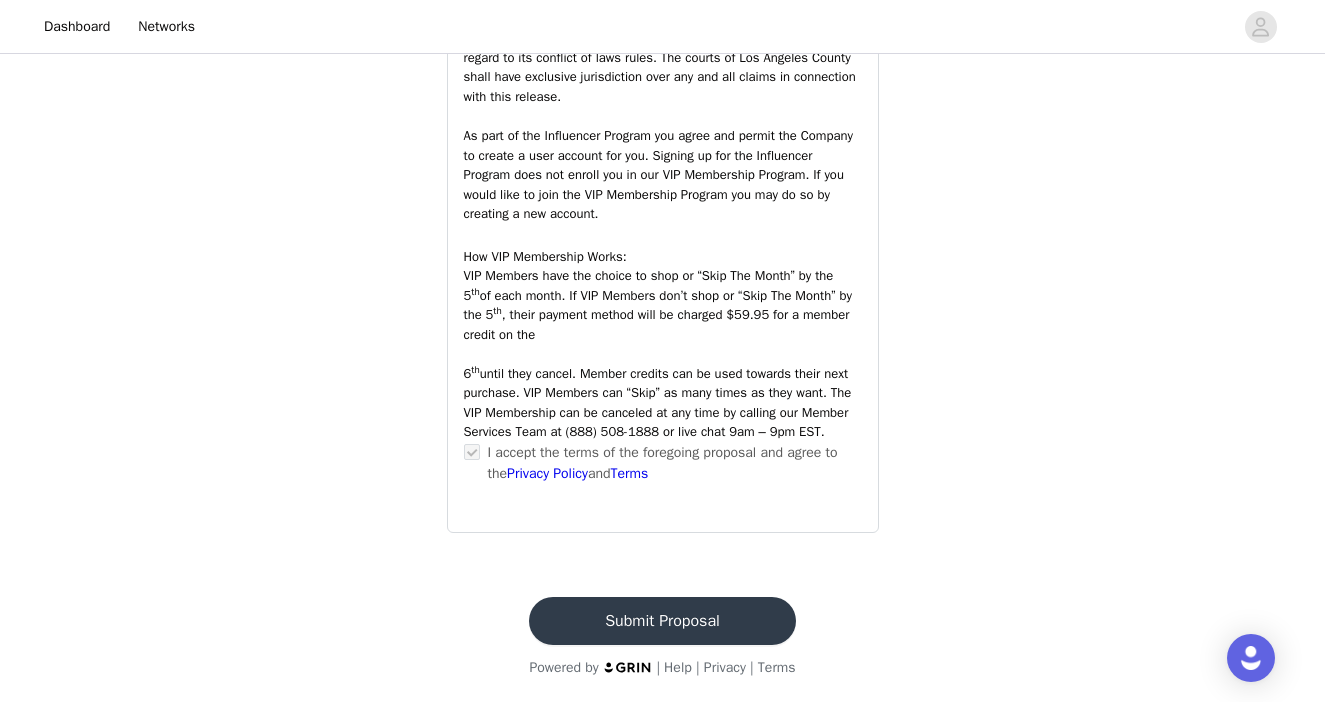 click on "Submit Proposal" at bounding box center (662, 621) 